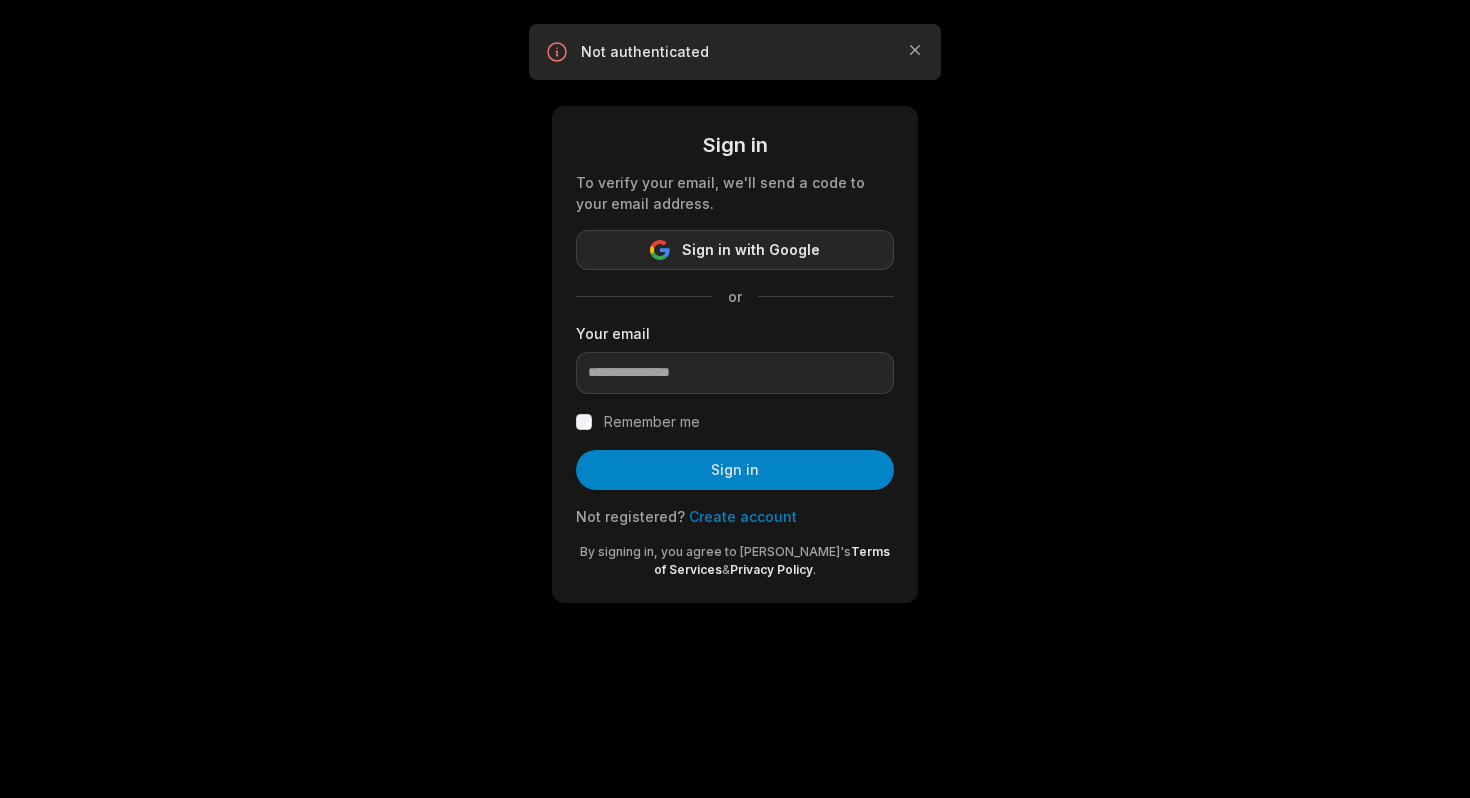 scroll, scrollTop: 0, scrollLeft: 0, axis: both 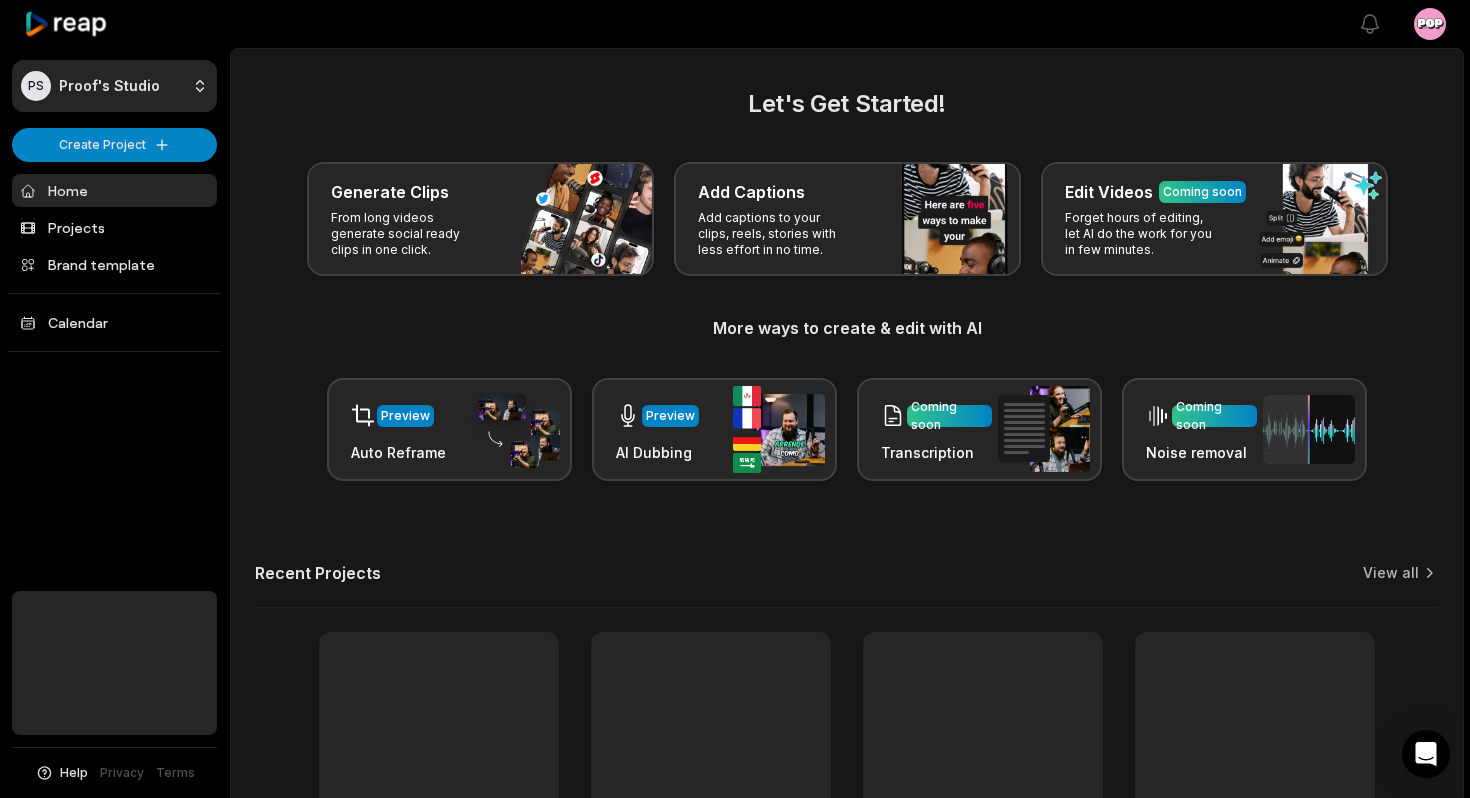 click 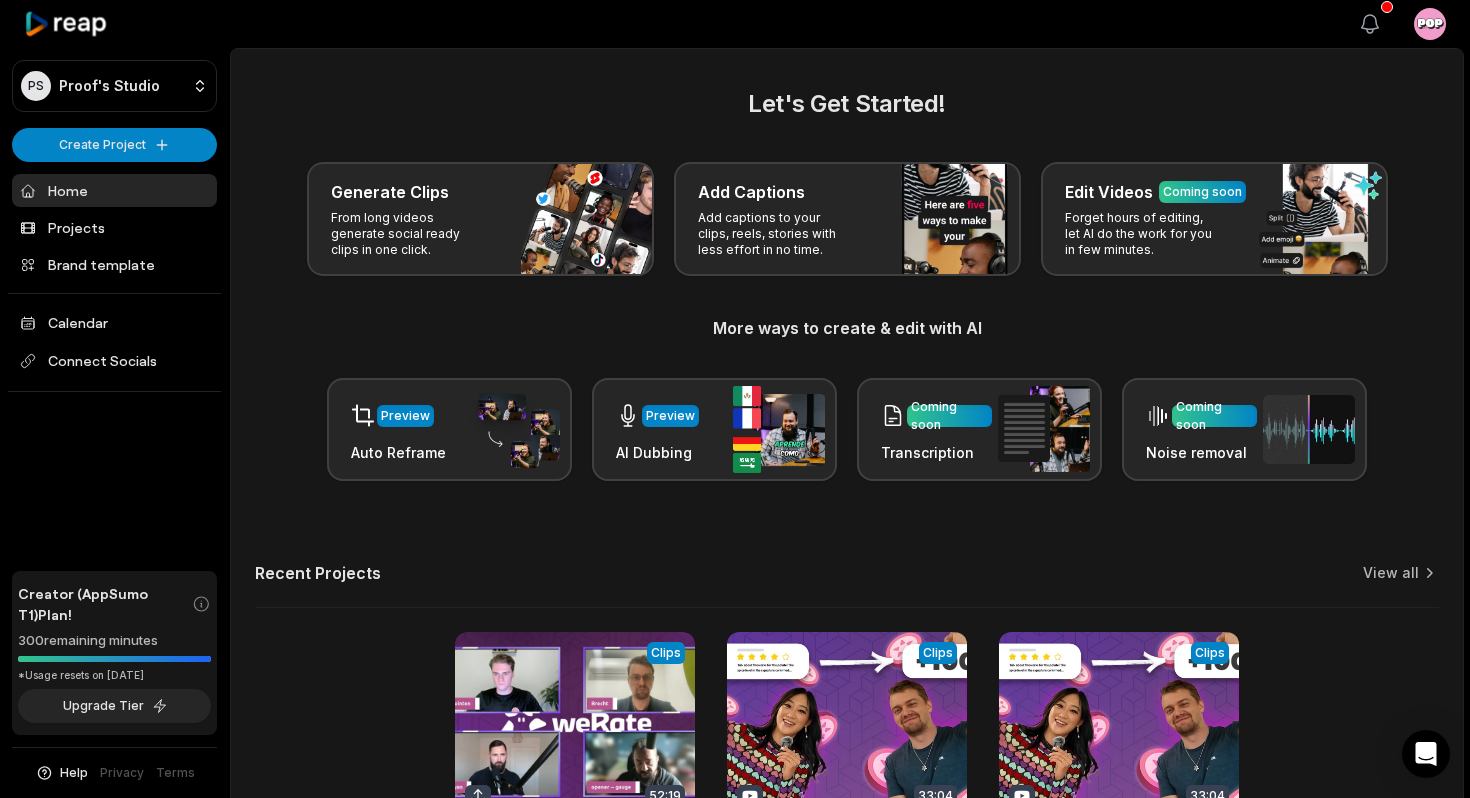 click 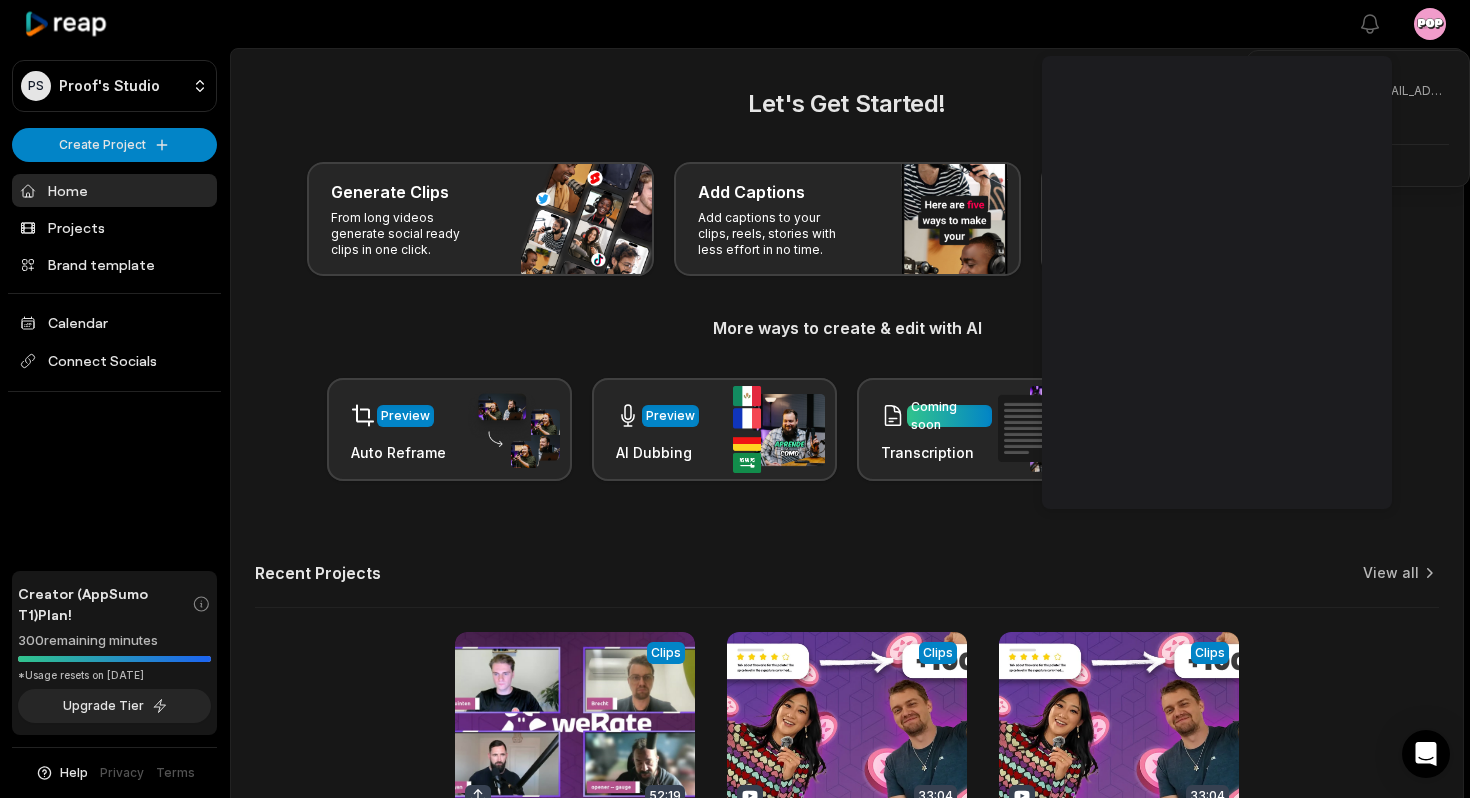 click on "PS Proof's Studio Create Project Home Projects Brand template Calendar Connect Socials Creator (AppSumo T1)  Plan! 300  remaining minutes *Usage resets on July 28, 2025 Upgrade Tier Help Privacy Terms Open sidebar View notifications Open user menu   Let's Get Started! Generate Clips From long videos generate social ready clips in one click. Add Captions Add captions to your clips, reels, stories with less effort in no time. Edit Videos Coming soon Forget hours of editing, let AI do the work for you in few minutes. More ways to create & edit with AI Preview Auto Reframe Preview AI Dubbing Coming soon Transcription Coming soon Noise removal Recent Projects View all View Clips Clips 52:19 t-1749653974267-dccca Open options 12 days ago View Clips Clips 33:04 Get Paid for Reviews: WeRate — The Future of Local Recommendations Open options a month ago View Clips Clips 33:04 Get Paid for Reviews: WeRate — The Future of Local Recommendations Open options a month ago Made with   in San Francisco" at bounding box center [735, 399] 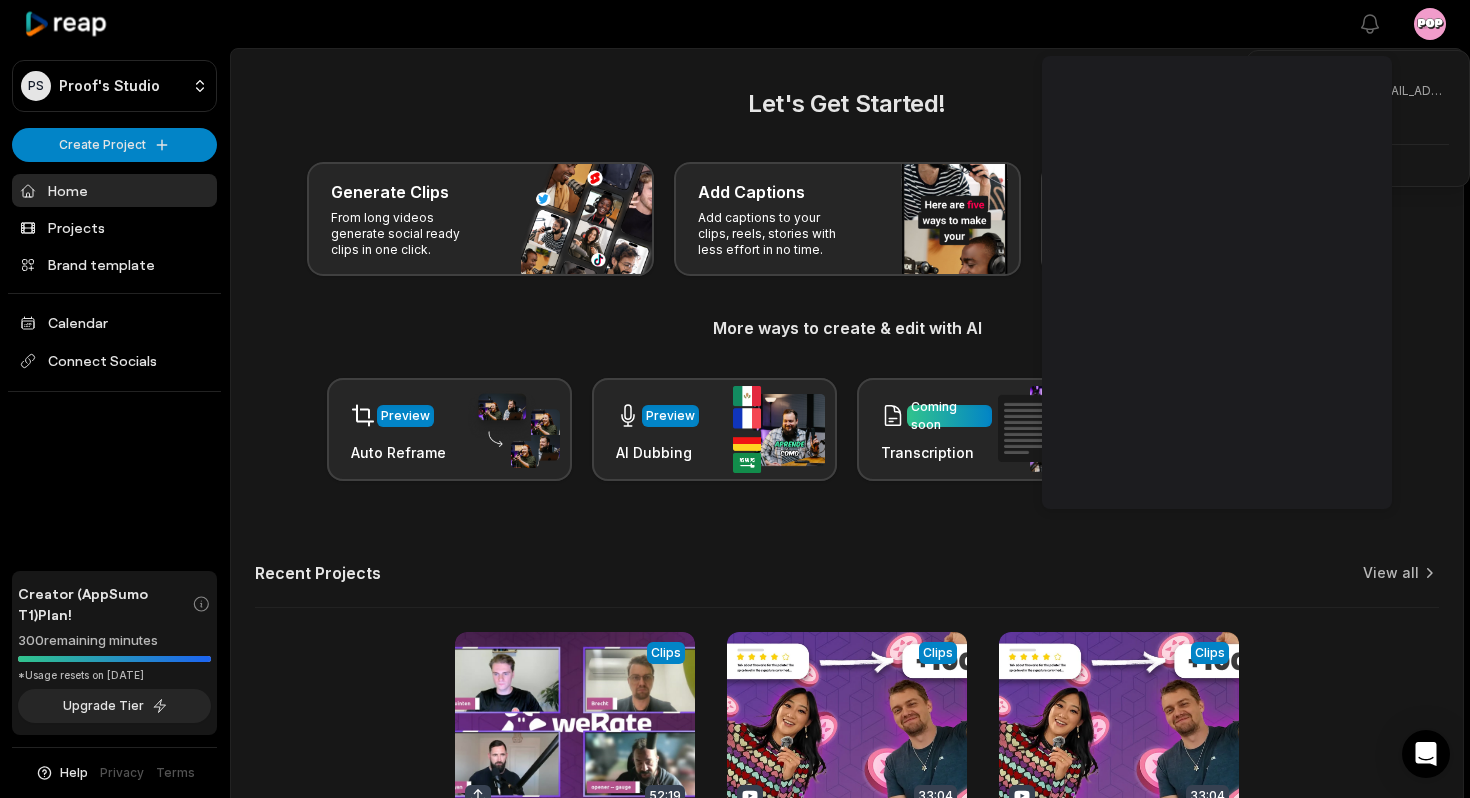 click on "PS Proof's Studio Create Project Home Projects Brand template Calendar Connect Socials Creator (AppSumo T1)  Plan! 300  remaining minutes *Usage resets on July 28, 2025 Upgrade Tier Help Privacy Terms Open sidebar View notifications Open user menu   Let's Get Started! Generate Clips From long videos generate social ready clips in one click. Add Captions Add captions to your clips, reels, stories with less effort in no time. Edit Videos Coming soon Forget hours of editing, let AI do the work for you in few minutes. More ways to create & edit with AI Preview Auto Reframe Preview AI Dubbing Coming soon Transcription Coming soon Noise removal Recent Projects View all View Clips Clips 52:19 t-1749653974267-dccca Open options 12 days ago View Clips Clips 33:04 Get Paid for Reviews: WeRate — The Future of Local Recommendations Open options a month ago View Clips Clips 33:04 Get Paid for Reviews: WeRate — The Future of Local Recommendations Open options a month ago Made with   in San Francisco" at bounding box center [735, 399] 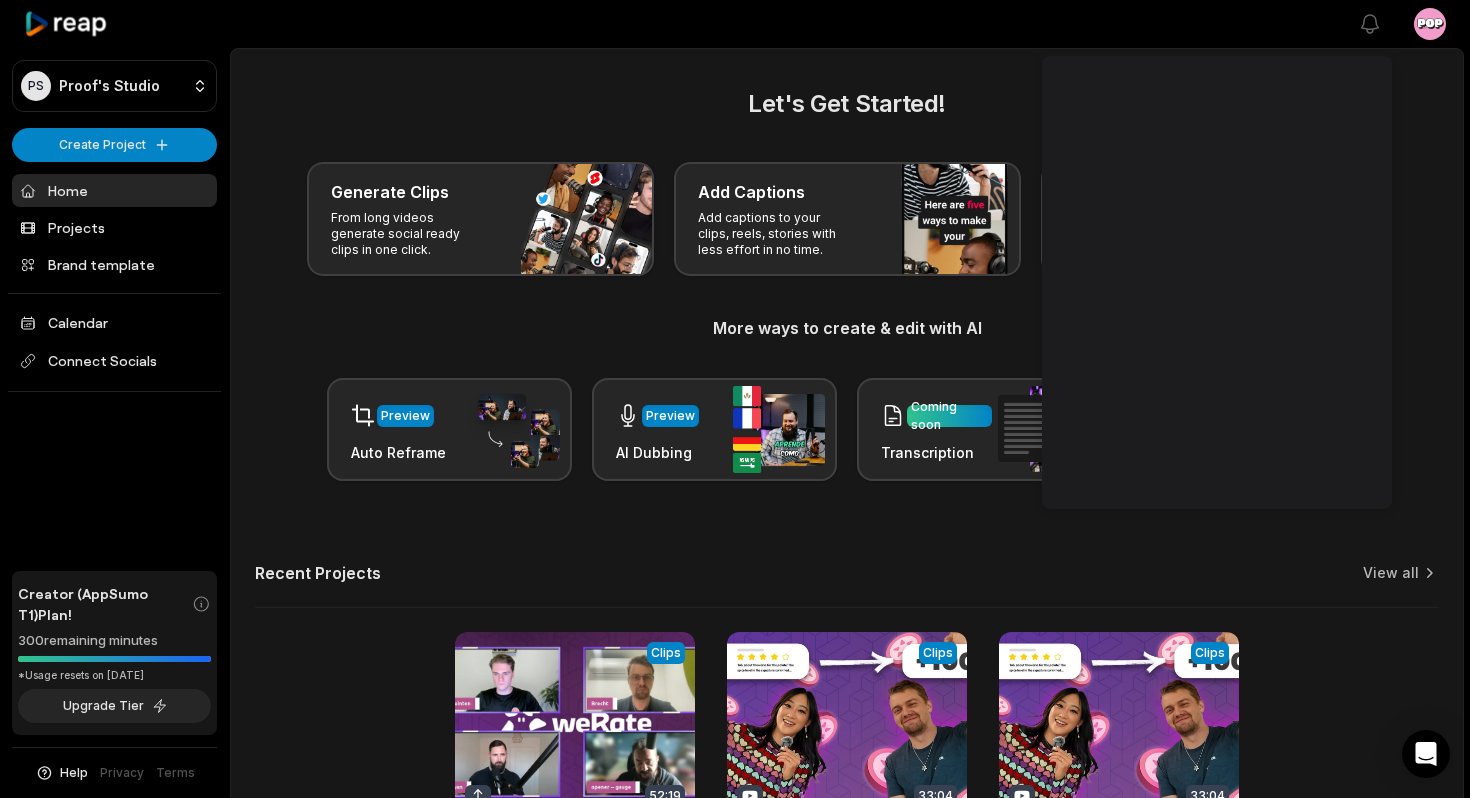 click on "View notifications" at bounding box center [1370, 24] 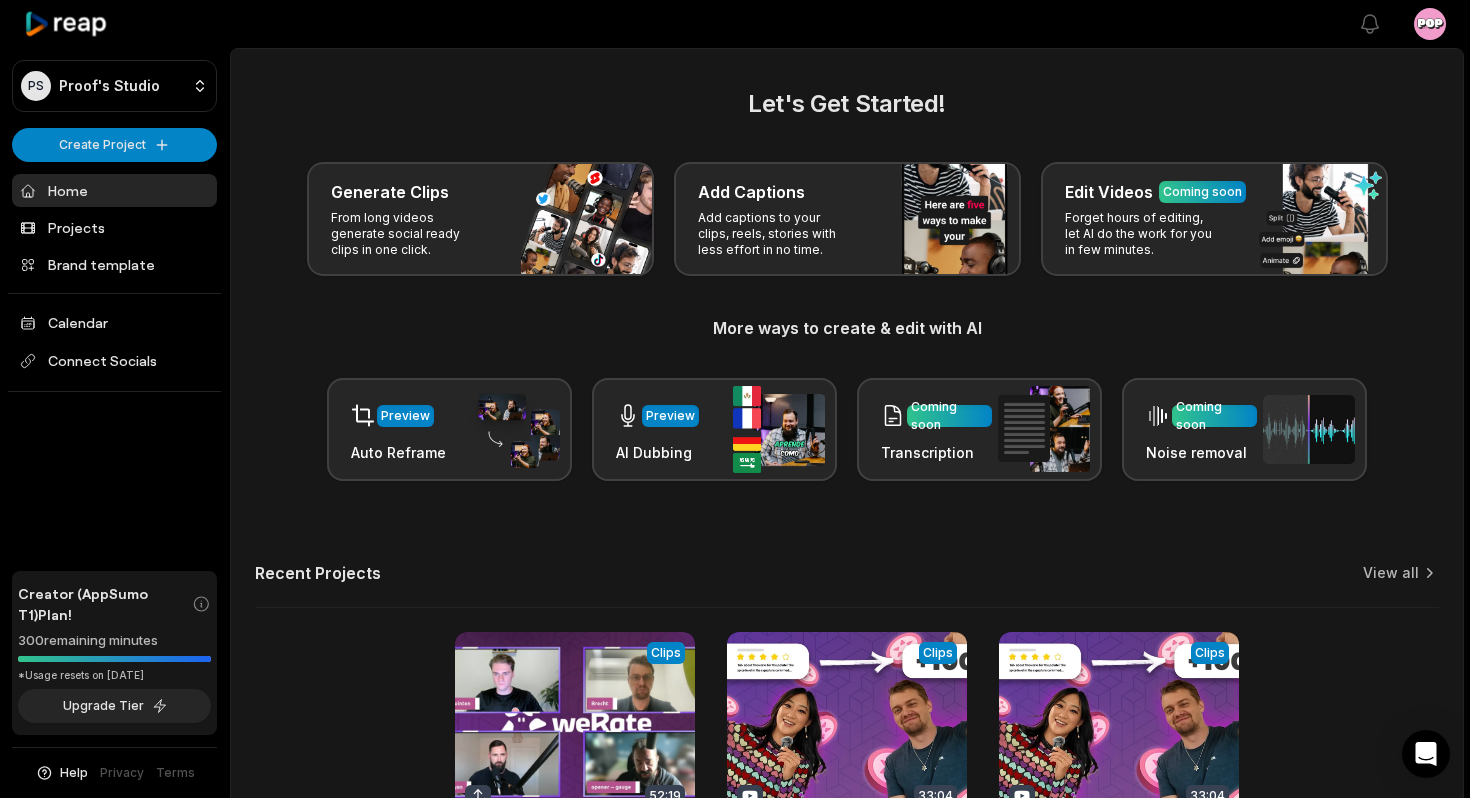 click on "PS Proof's Studio Create Project Home Projects Brand template Calendar Connect Socials Creator (AppSumo T1)  Plan! 300  remaining minutes *Usage resets on July 28, 2025 Upgrade Tier Help Privacy Terms Open sidebar View notifications Open user menu   Let's Get Started! Generate Clips From long videos generate social ready clips in one click. Add Captions Add captions to your clips, reels, stories with less effort in no time. Edit Videos Coming soon Forget hours of editing, let AI do the work for you in few minutes. More ways to create & edit with AI Preview Auto Reframe Preview AI Dubbing Coming soon Transcription Coming soon Noise removal Recent Projects View all View Clips Clips 52:19 t-1749653974267-dccca Open options 12 days ago View Clips Clips 33:04 Get Paid for Reviews: WeRate — The Future of Local Recommendations Open options a month ago View Clips Clips 33:04 Get Paid for Reviews: WeRate — The Future of Local Recommendations Open options a month ago Made with   in San Francisco" at bounding box center (735, 399) 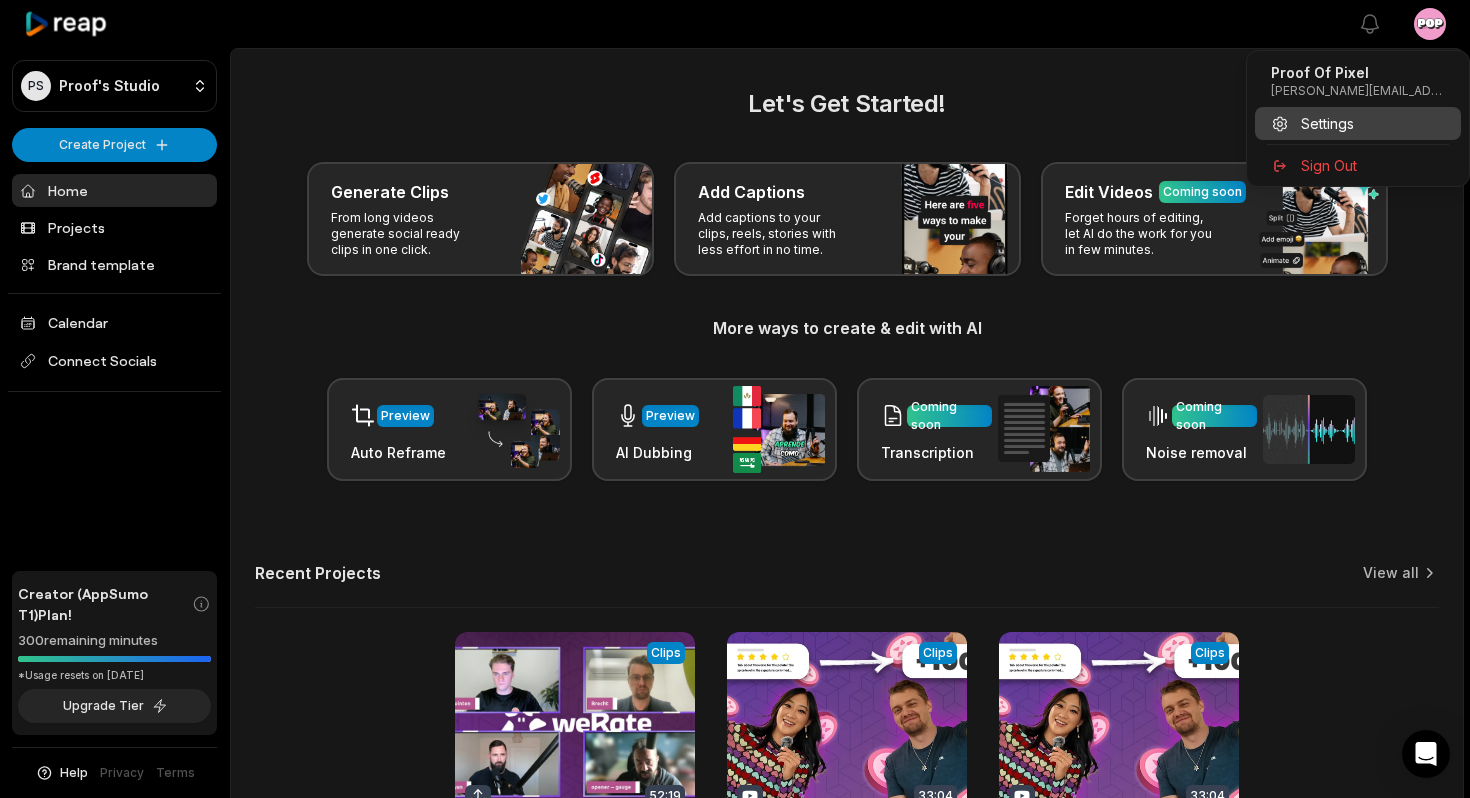 click on "Settings" at bounding box center [1327, 123] 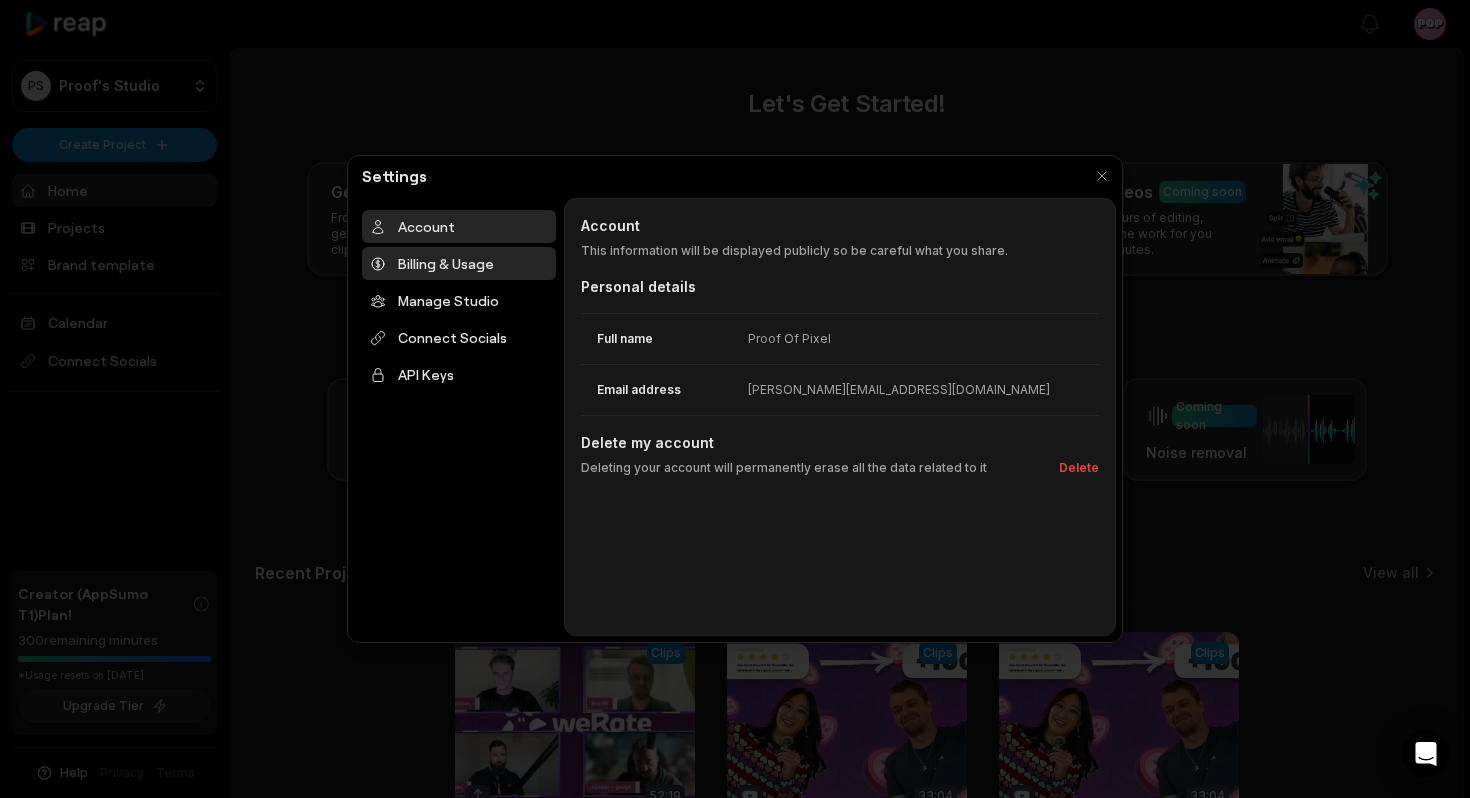 click on "Billing & Usage" at bounding box center (459, 263) 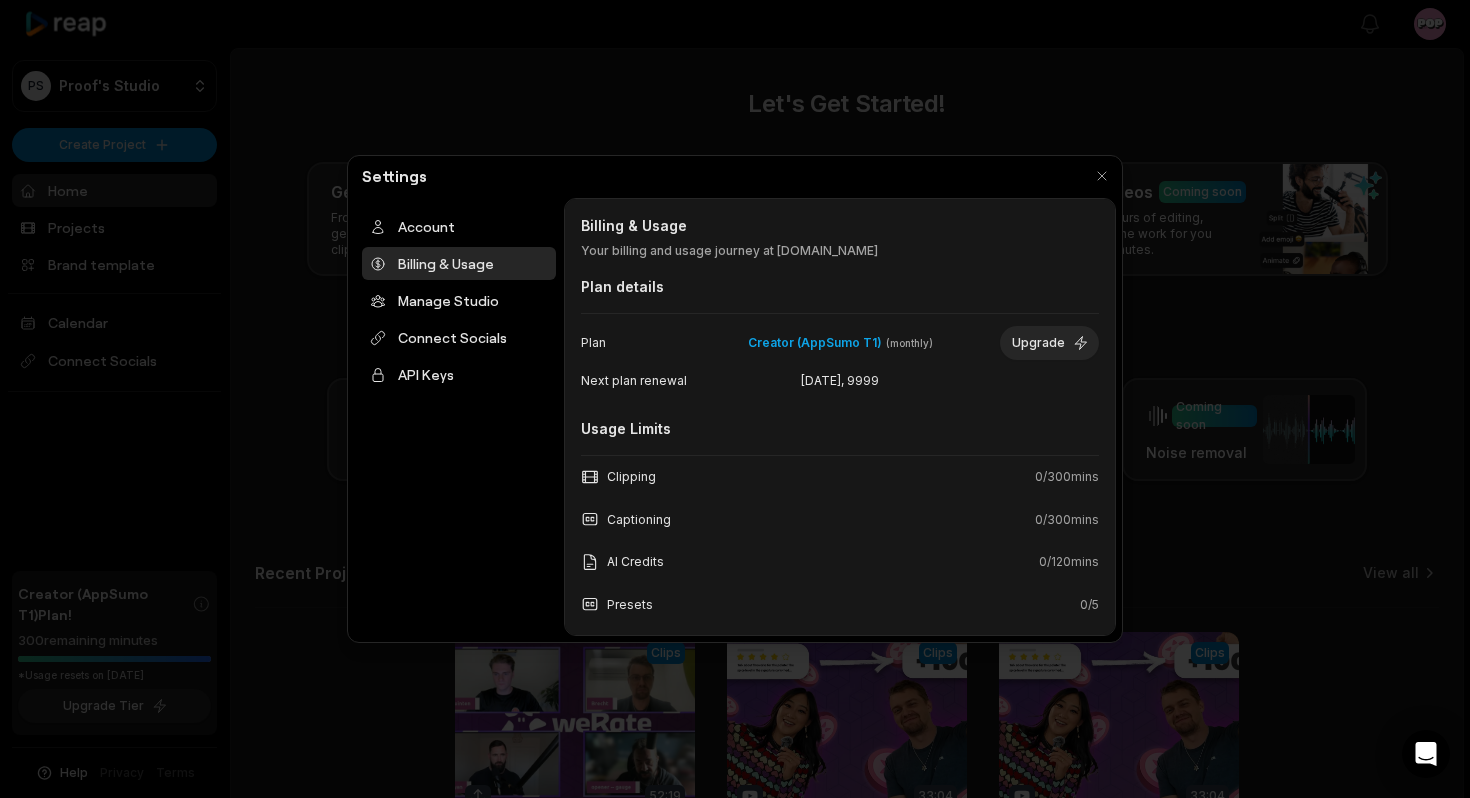 scroll, scrollTop: 184, scrollLeft: 0, axis: vertical 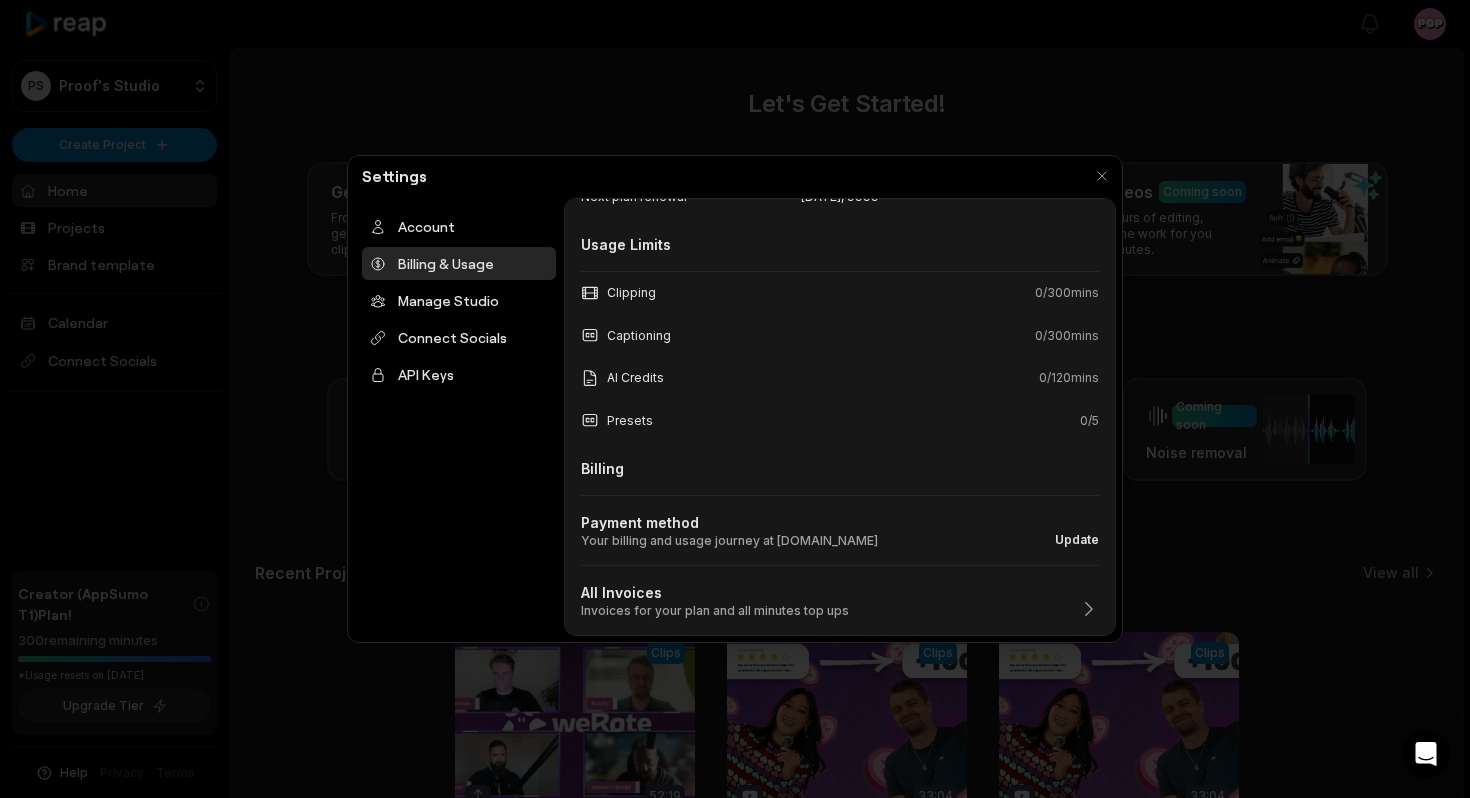 click on "Update" at bounding box center (1077, 540) 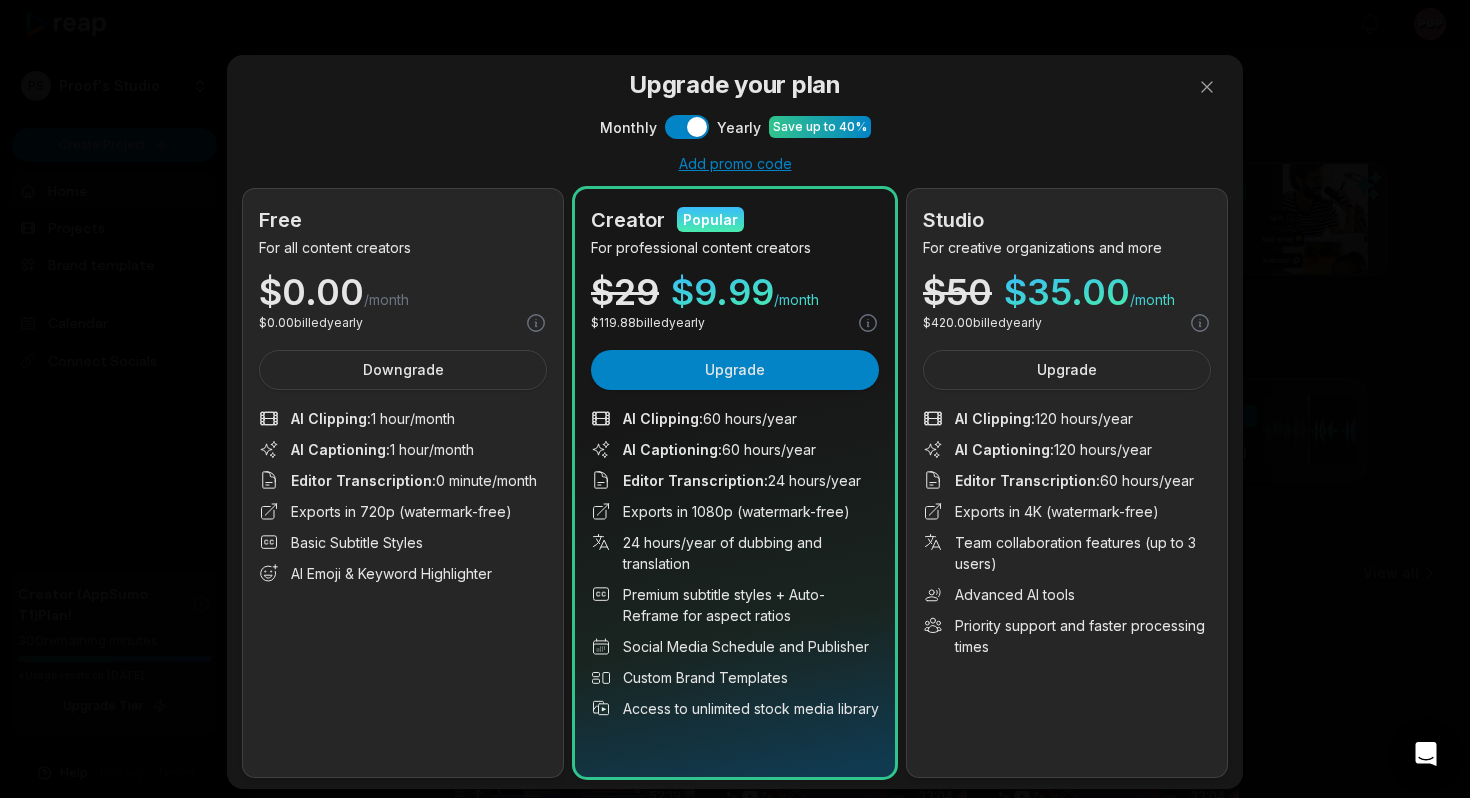click on "AI Credits 0 / 120  mins" at bounding box center [840, 378] 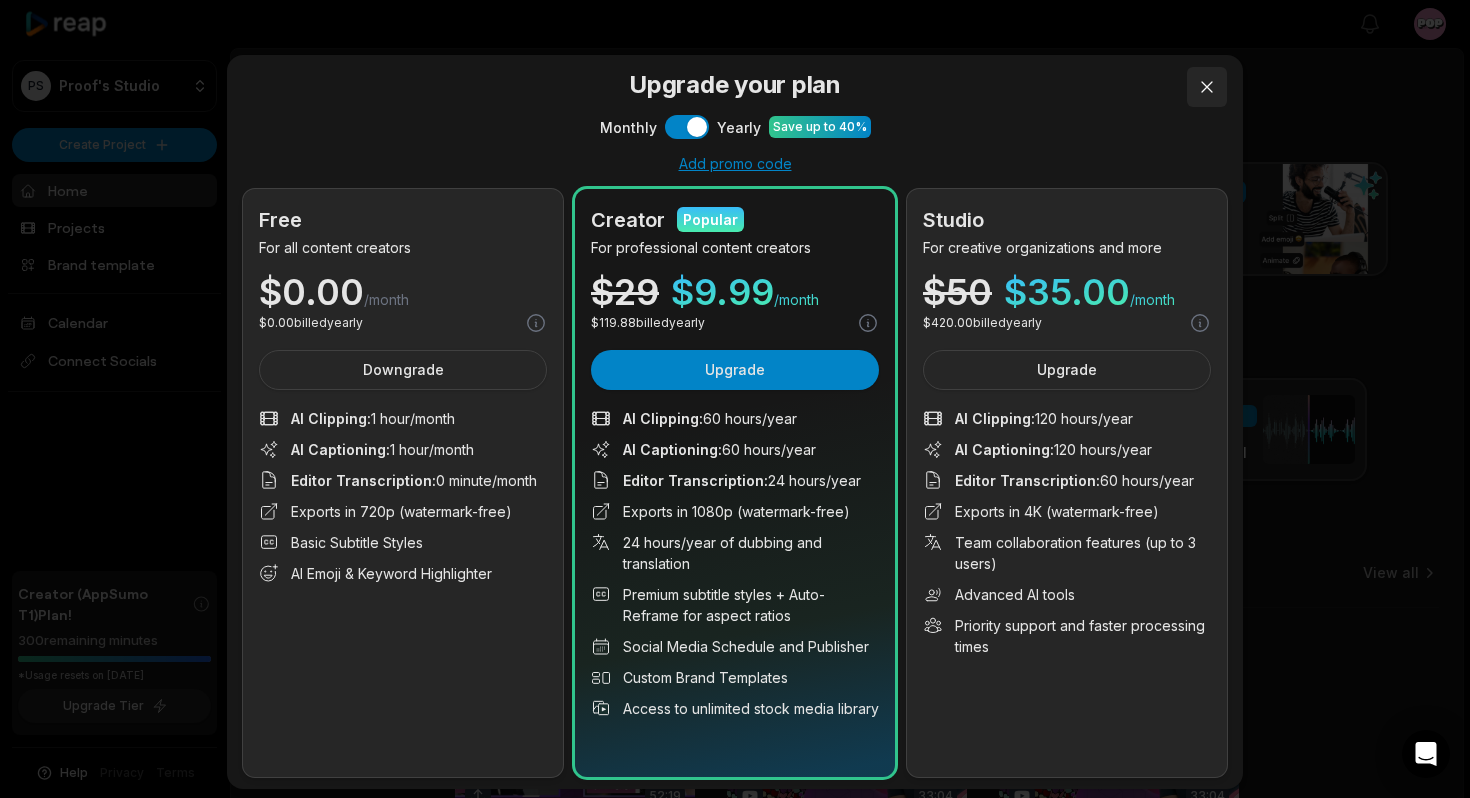 click at bounding box center [1207, 87] 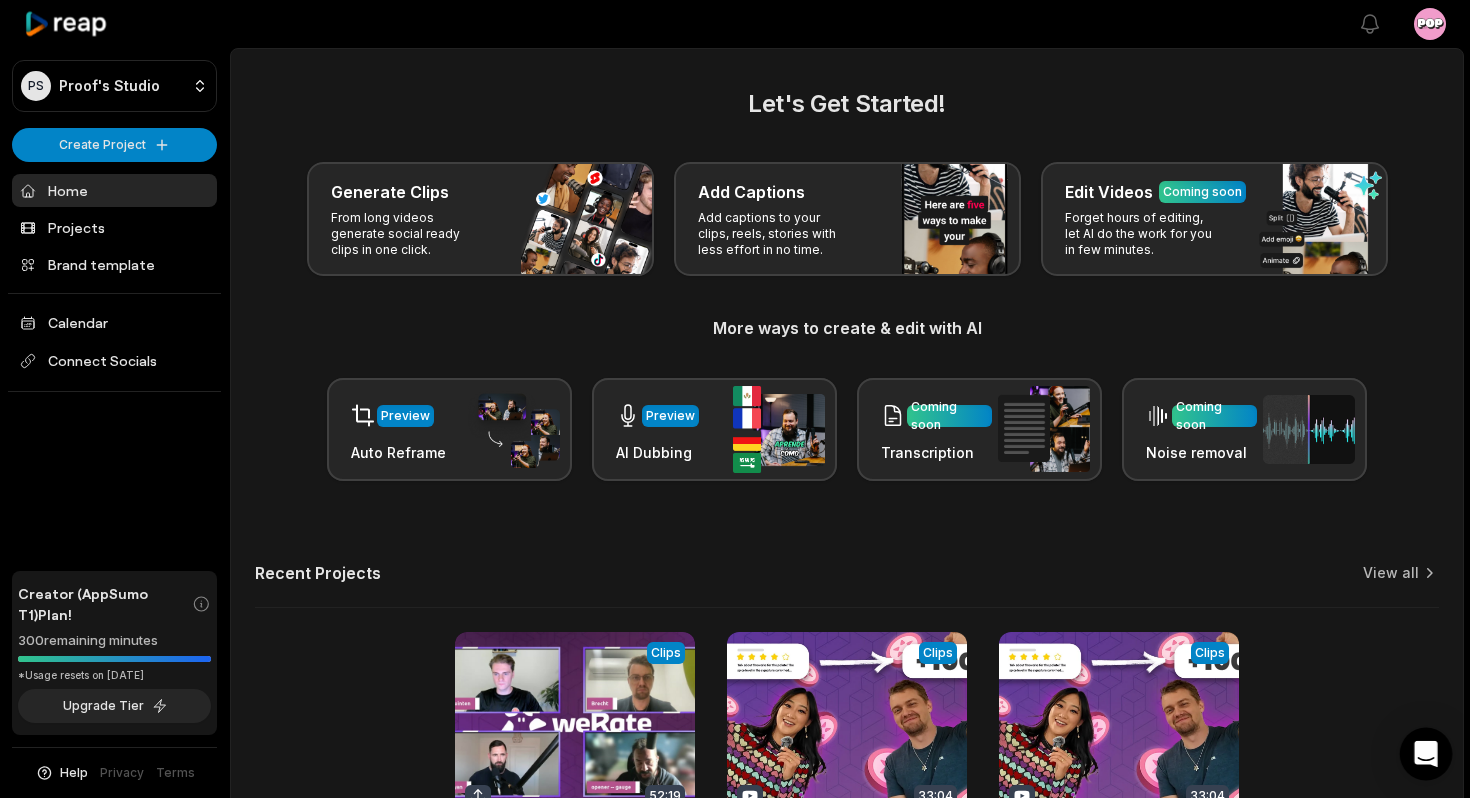 click on "PS Proof's Studio Create Project Home Projects Brand template Calendar Connect Socials Creator (AppSumo T1)  Plan! 300  remaining minutes *Usage resets on July 28, 2025 Upgrade Tier Help Privacy Terms Open sidebar View notifications Open user menu   Let's Get Started! Generate Clips From long videos generate social ready clips in one click. Add Captions Add captions to your clips, reels, stories with less effort in no time. Edit Videos Coming soon Forget hours of editing, let AI do the work for you in few minutes. More ways to create & edit with AI Preview Auto Reframe Preview AI Dubbing Coming soon Transcription Coming soon Noise removal Recent Projects View all View Clips Clips 52:19 t-1749653974267-dccca Open options 12 days ago View Clips Clips 33:04 Get Paid for Reviews: WeRate — The Future of Local Recommendations Open options a month ago View Clips Clips 33:04 Get Paid for Reviews: WeRate — The Future of Local Recommendations Open options a month ago Made with   in San Francisco" at bounding box center (735, 399) 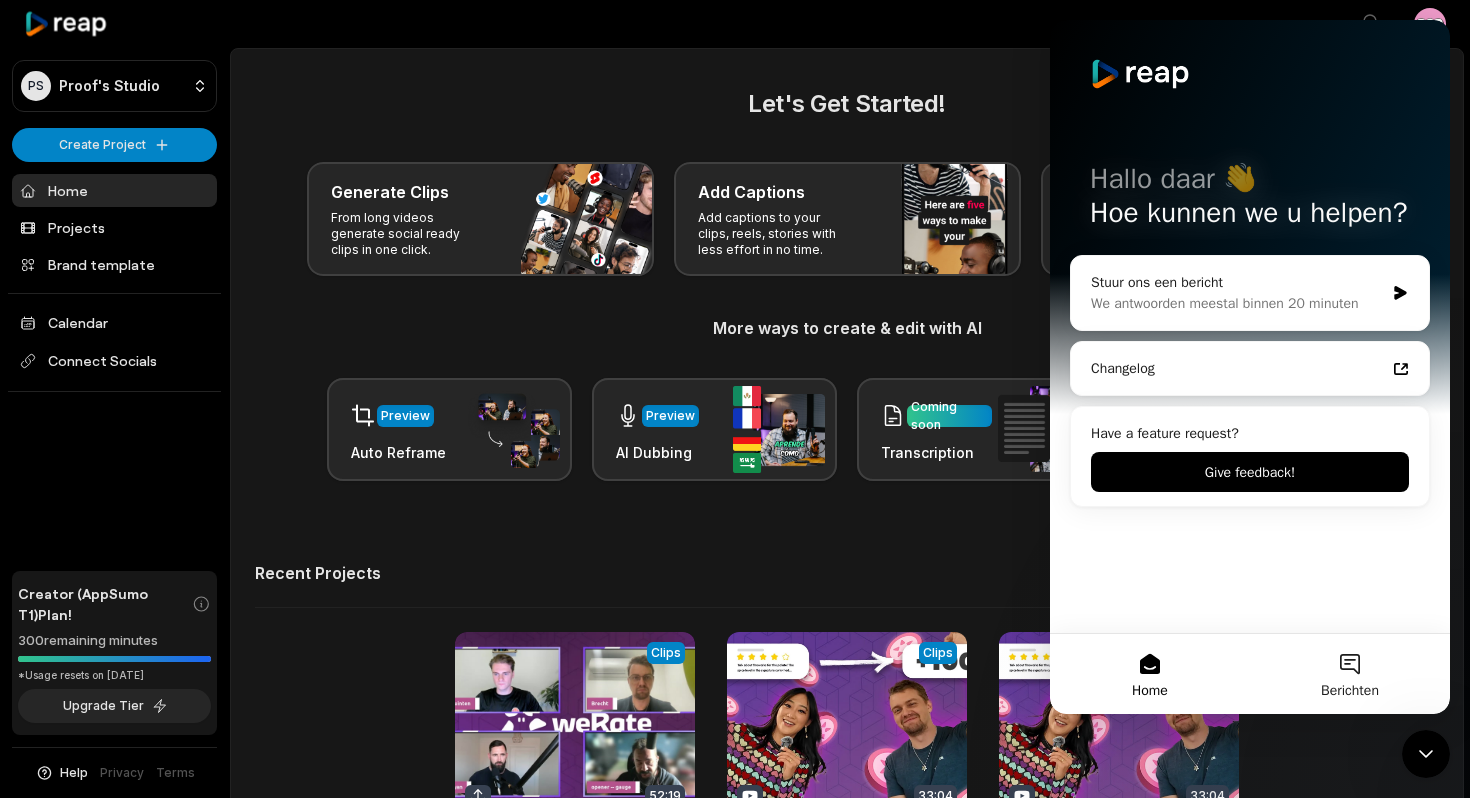 scroll, scrollTop: 0, scrollLeft: 0, axis: both 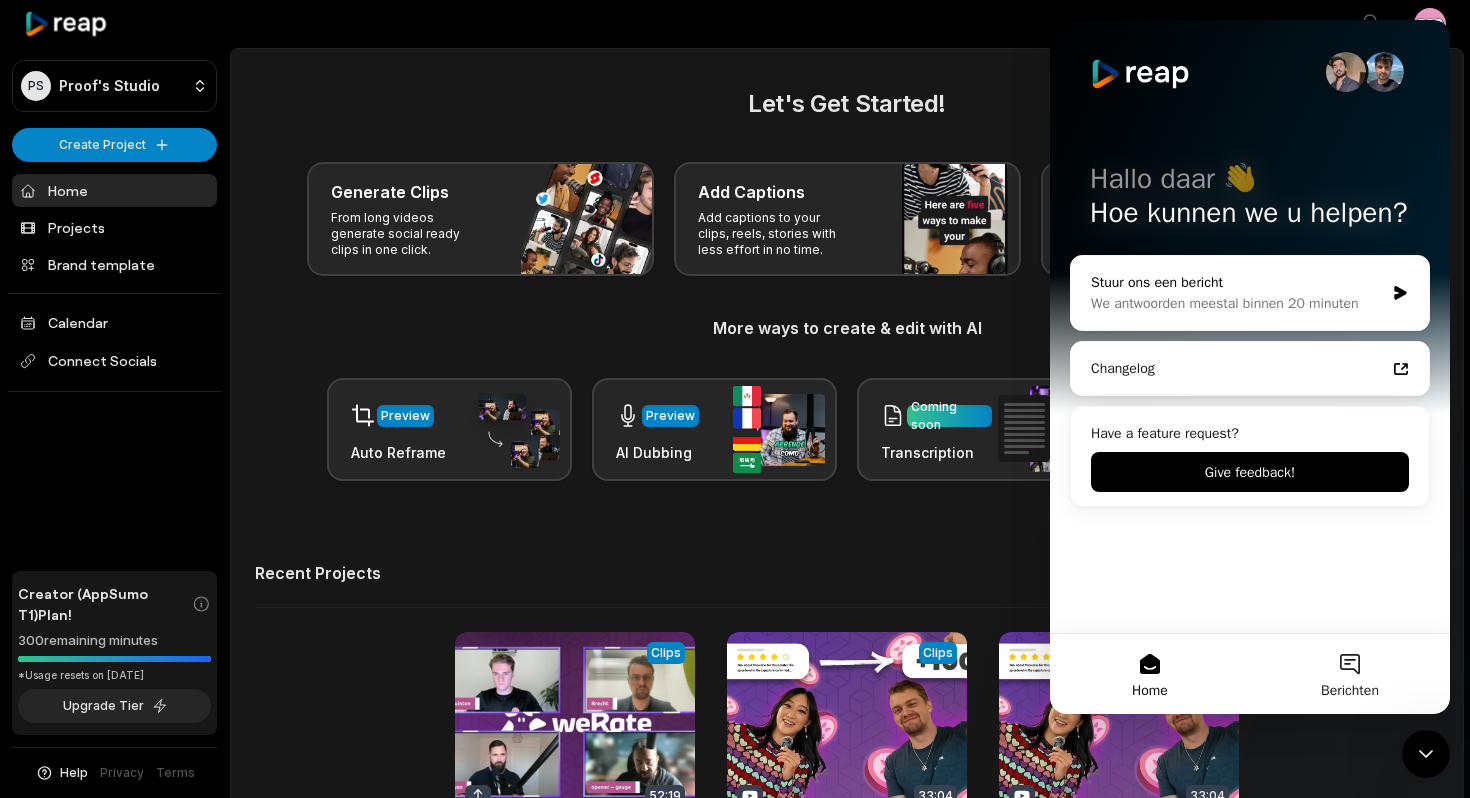 click on "We antwoorden meestal binnen 20 minuten" at bounding box center [1237, 303] 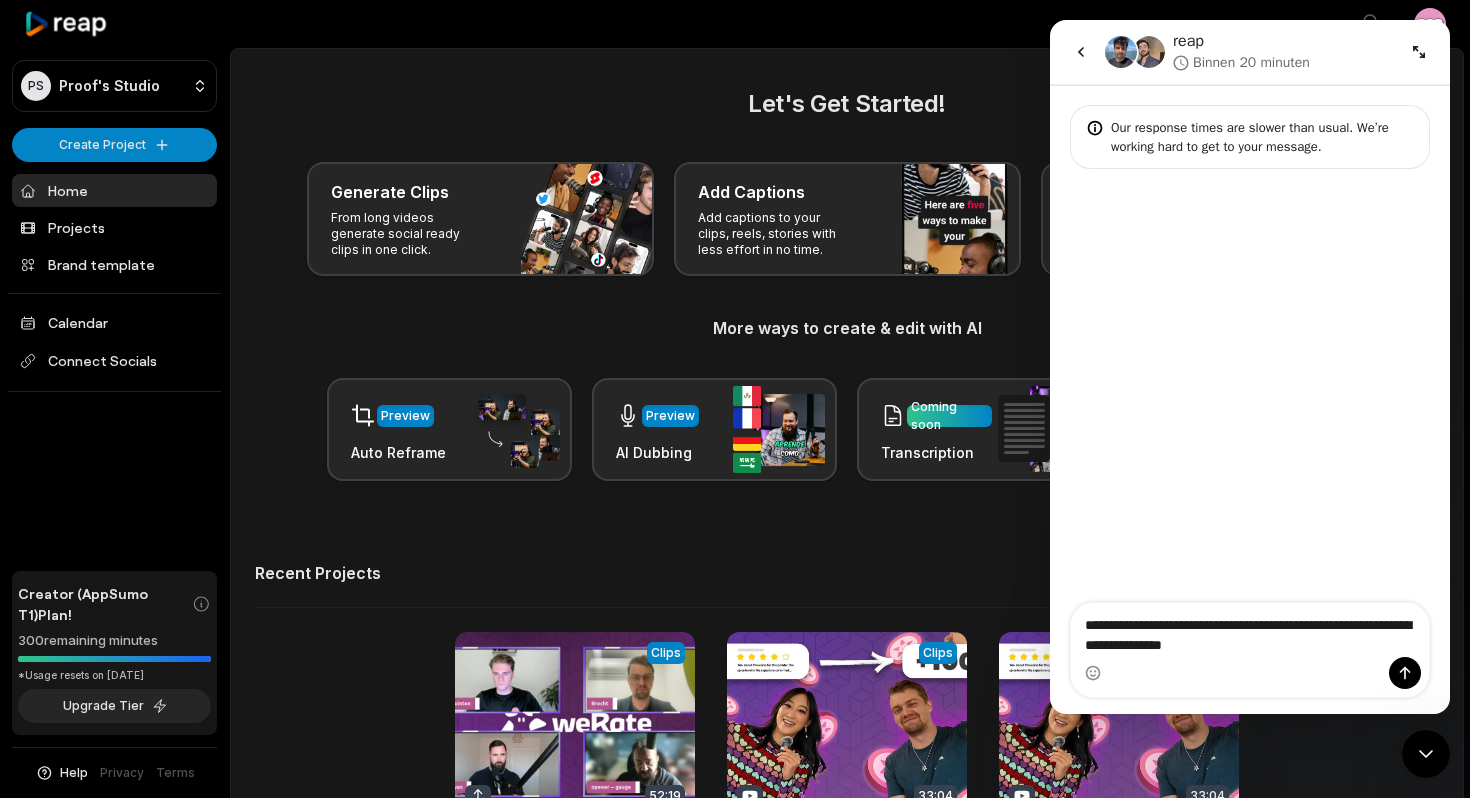 type on "**********" 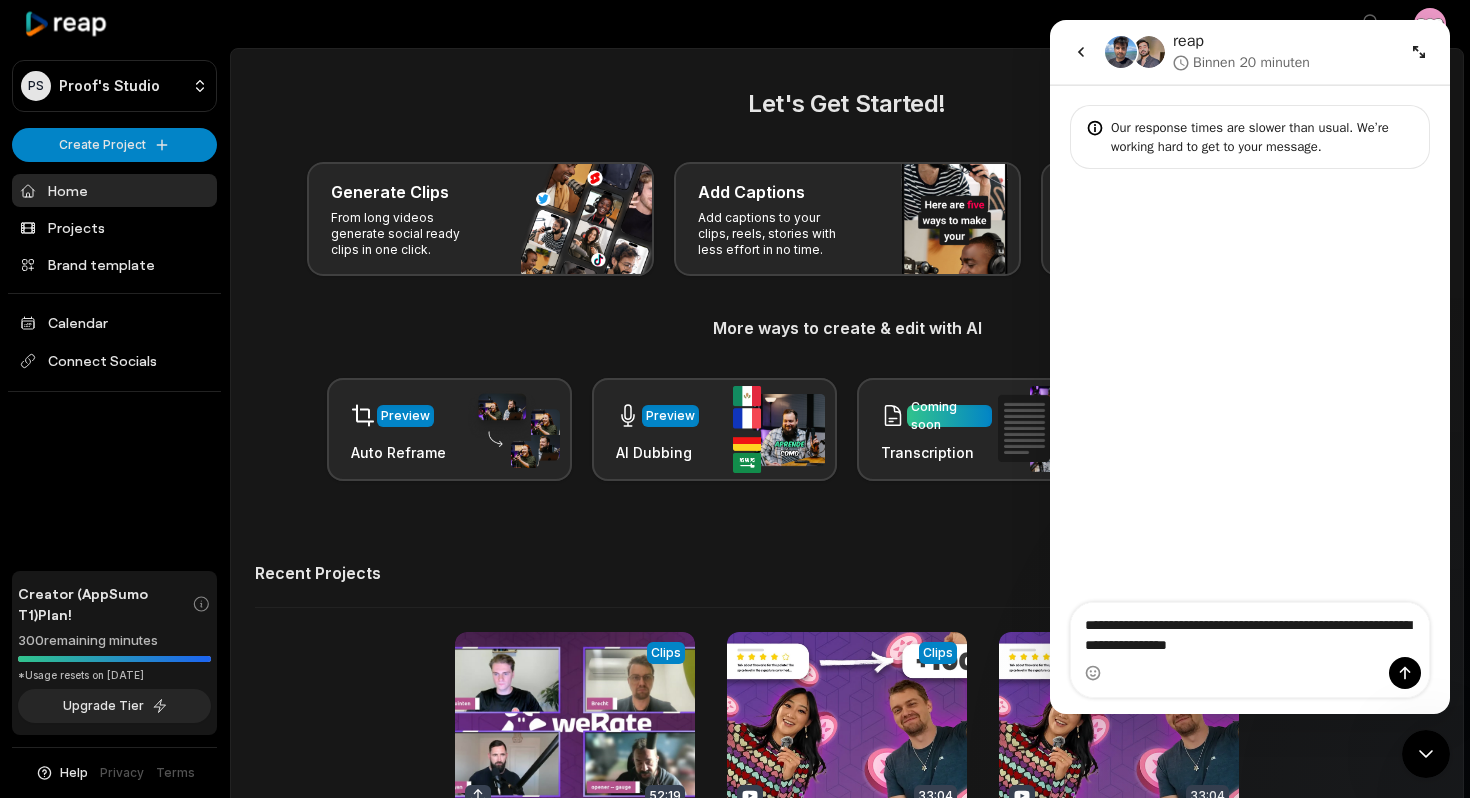 type 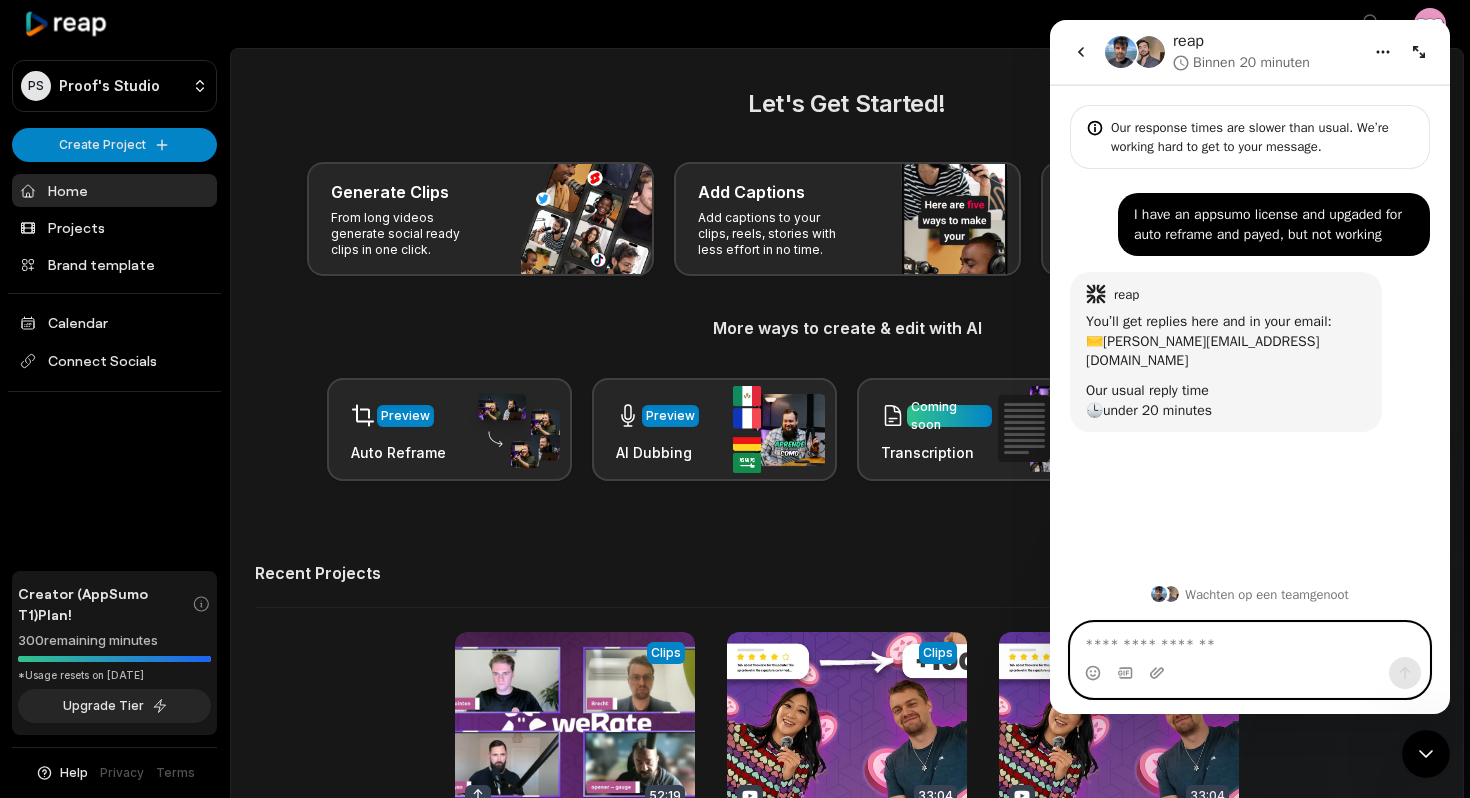scroll, scrollTop: 200, scrollLeft: 0, axis: vertical 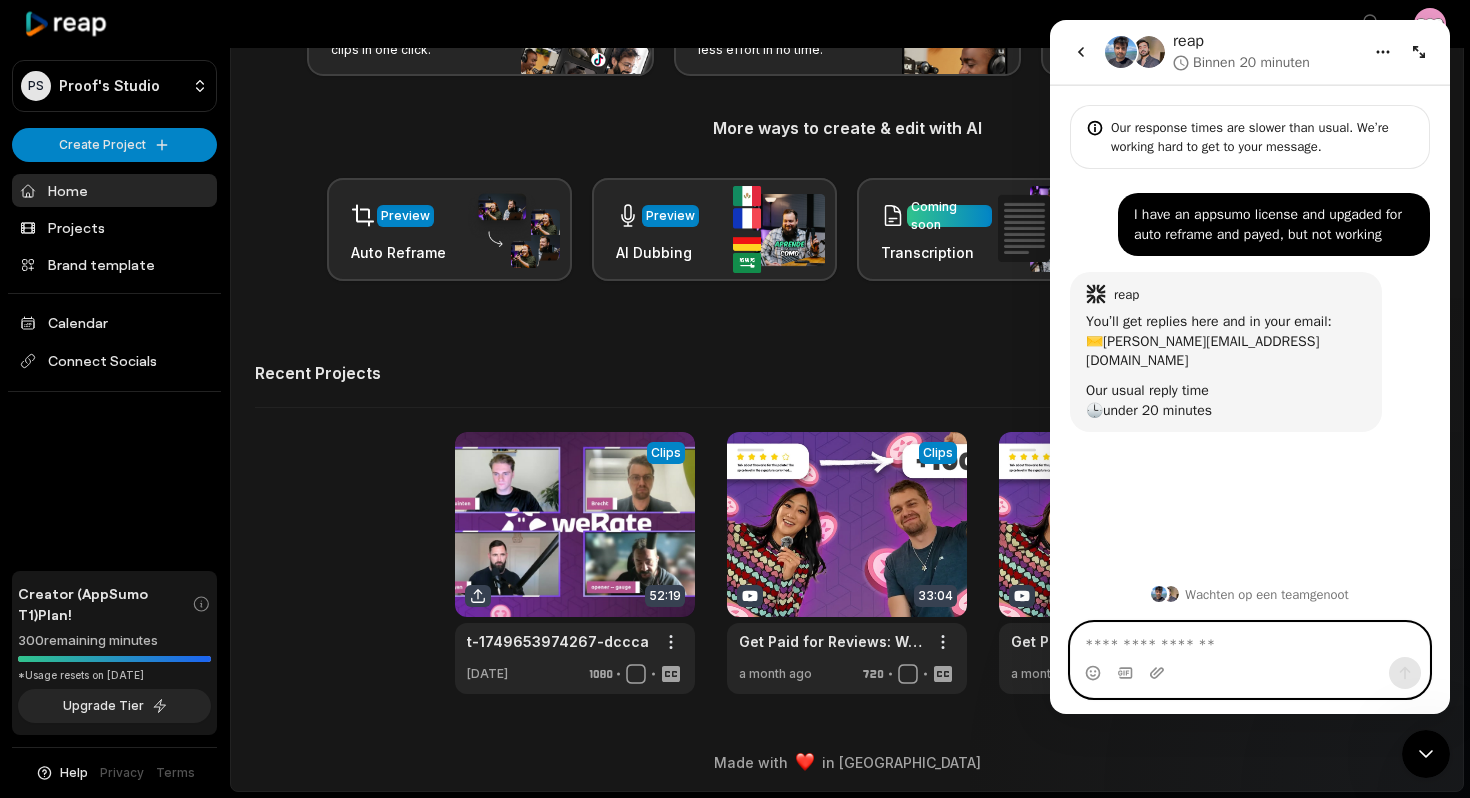 click at bounding box center (1250, 640) 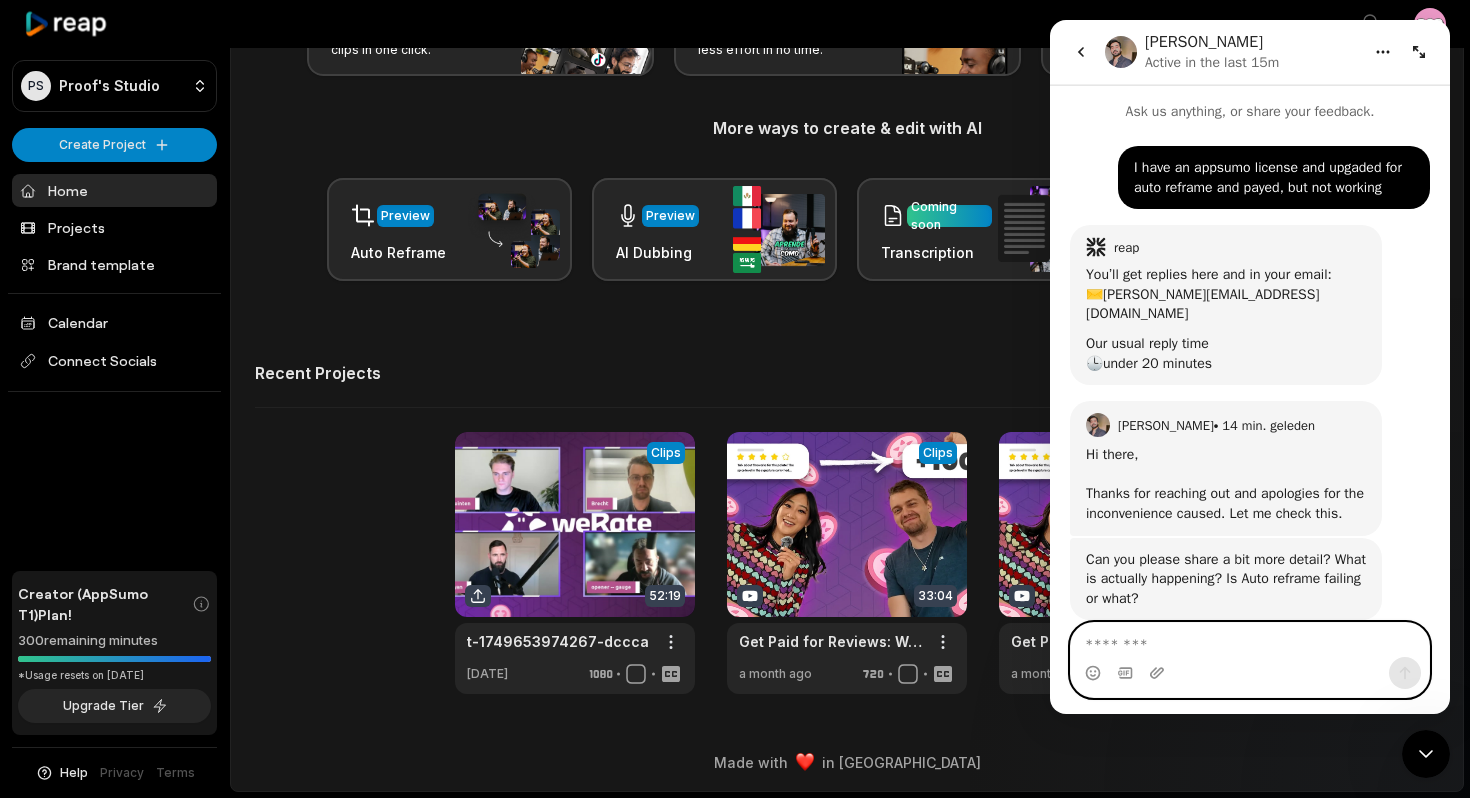 scroll, scrollTop: 39, scrollLeft: 0, axis: vertical 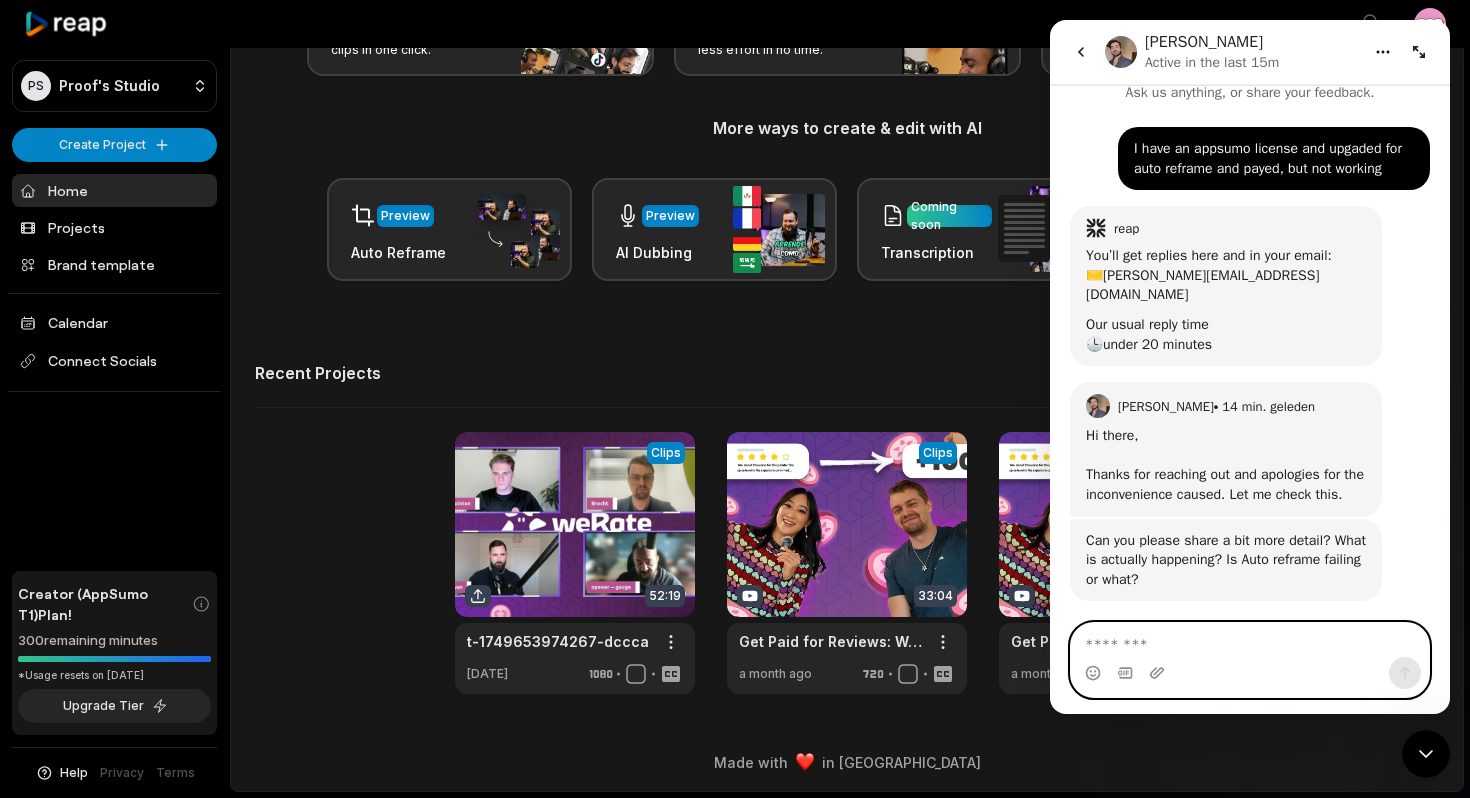 click at bounding box center (1250, 640) 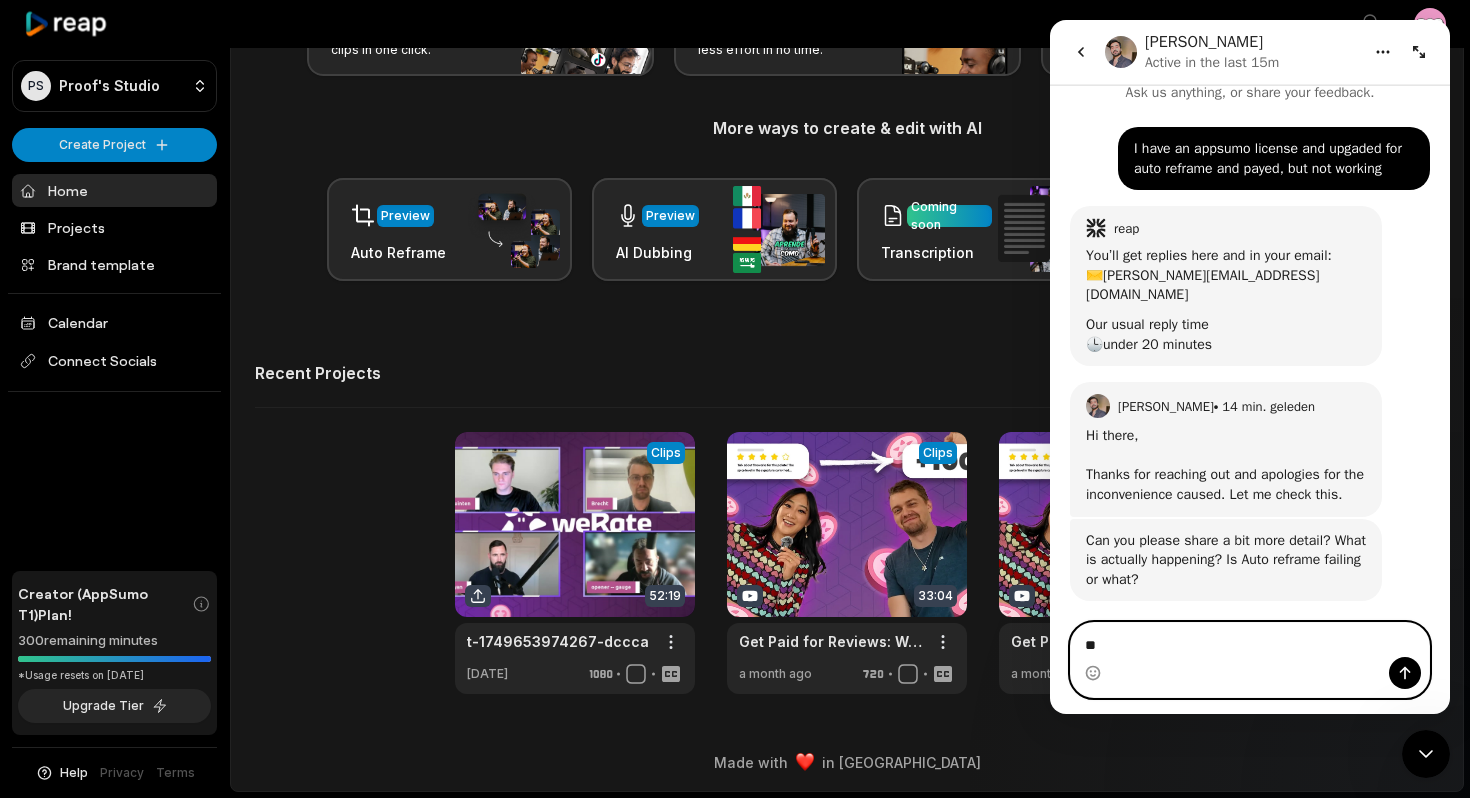 type on "***" 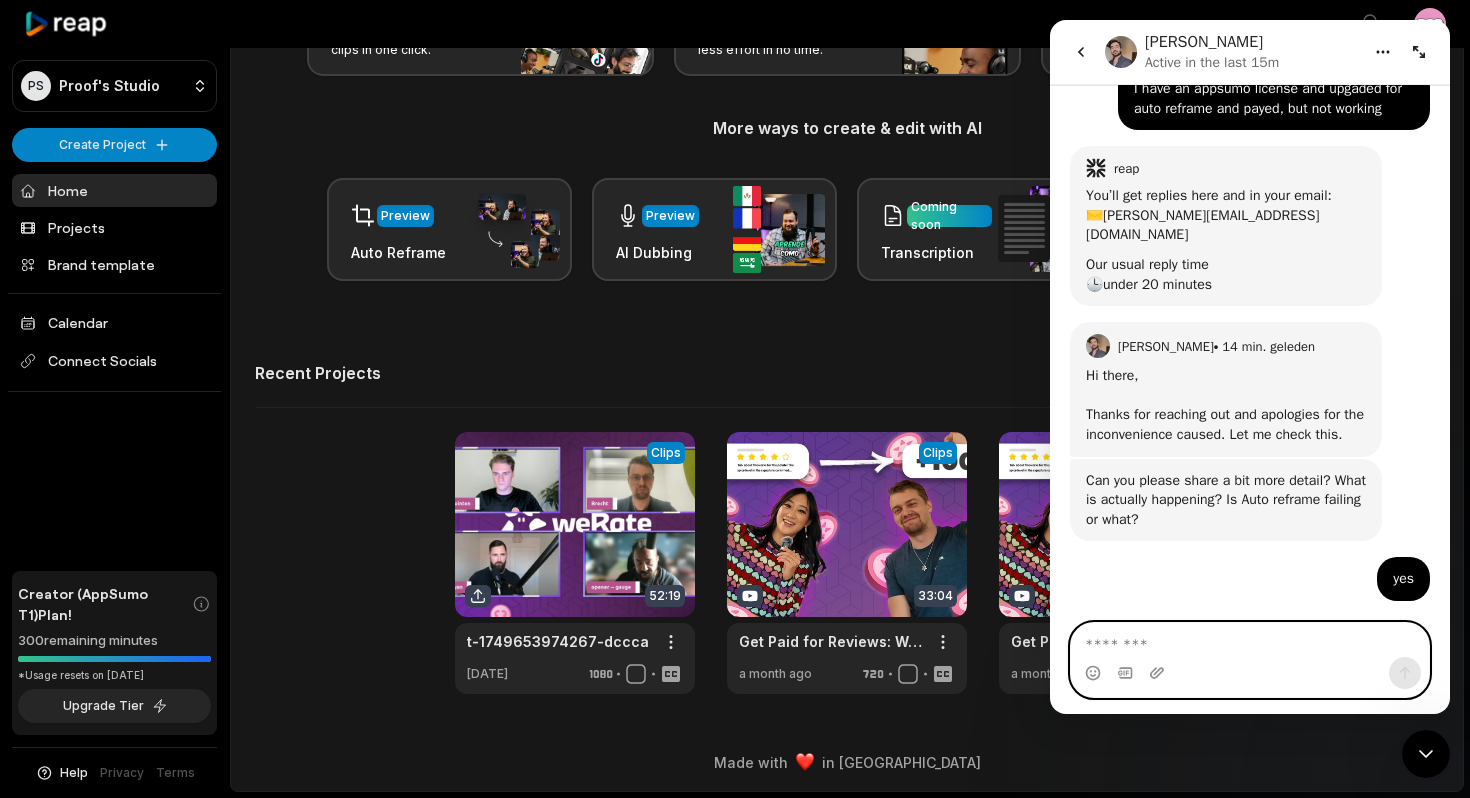 scroll, scrollTop: 98, scrollLeft: 0, axis: vertical 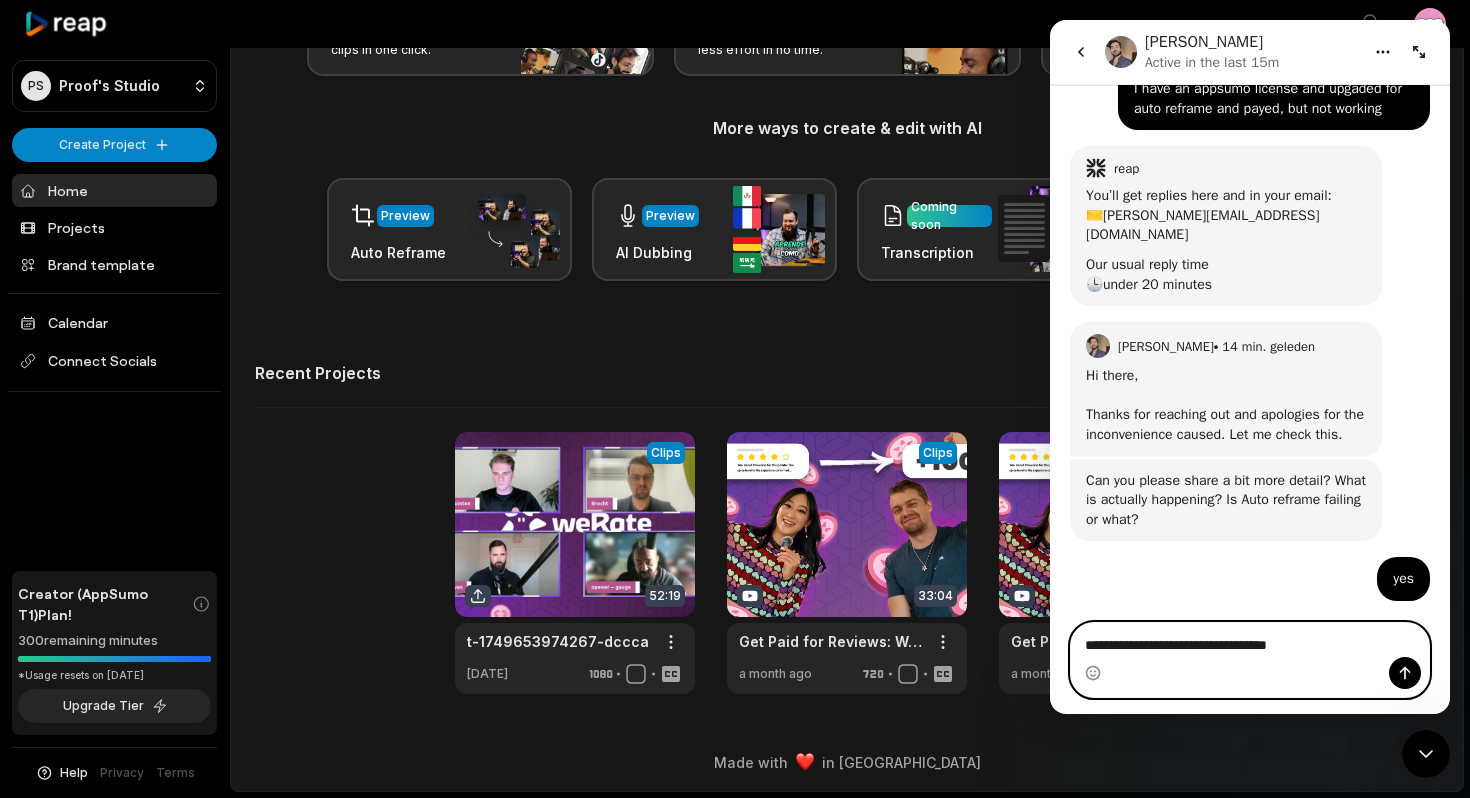 type on "**********" 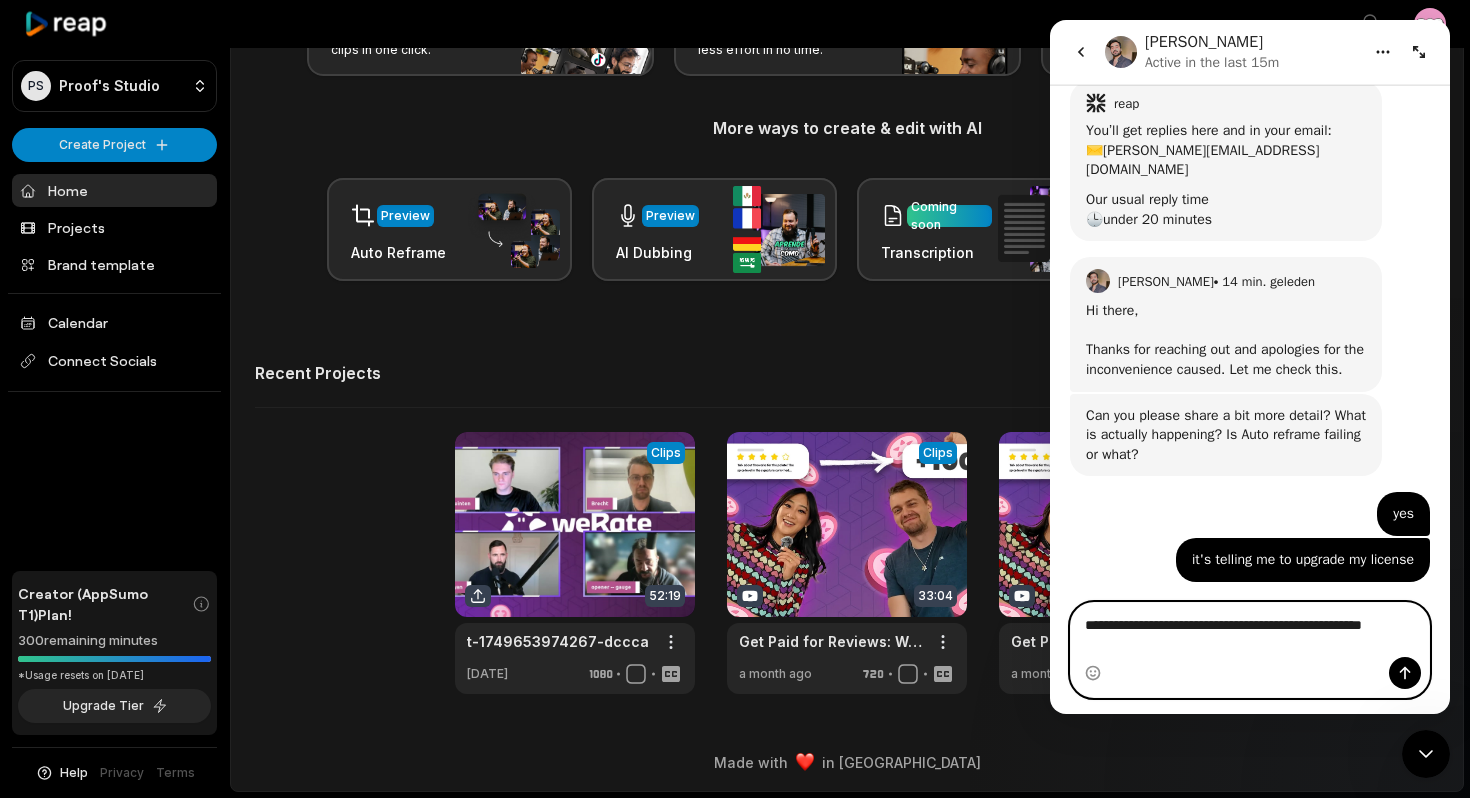 scroll, scrollTop: 164, scrollLeft: 0, axis: vertical 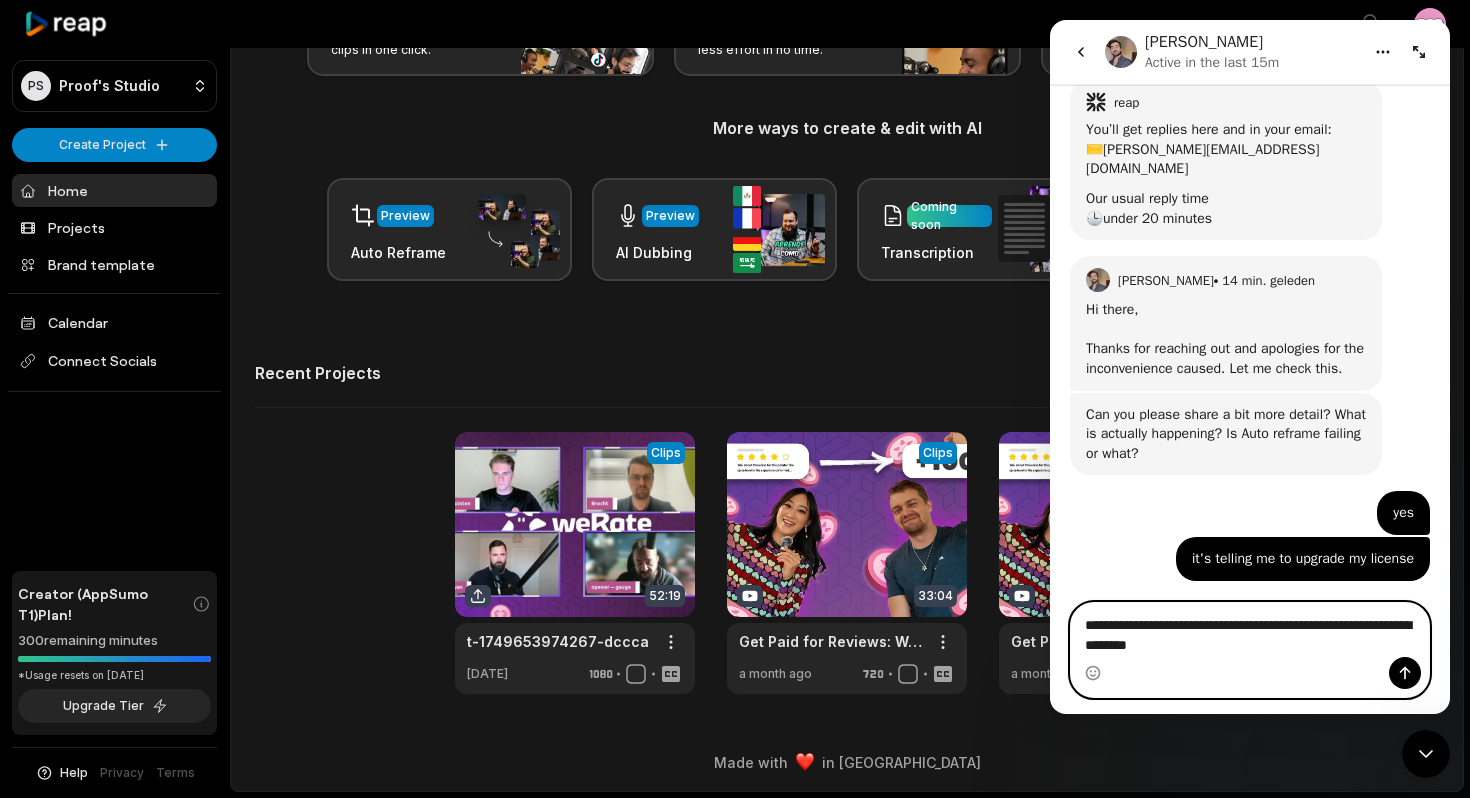 type on "**********" 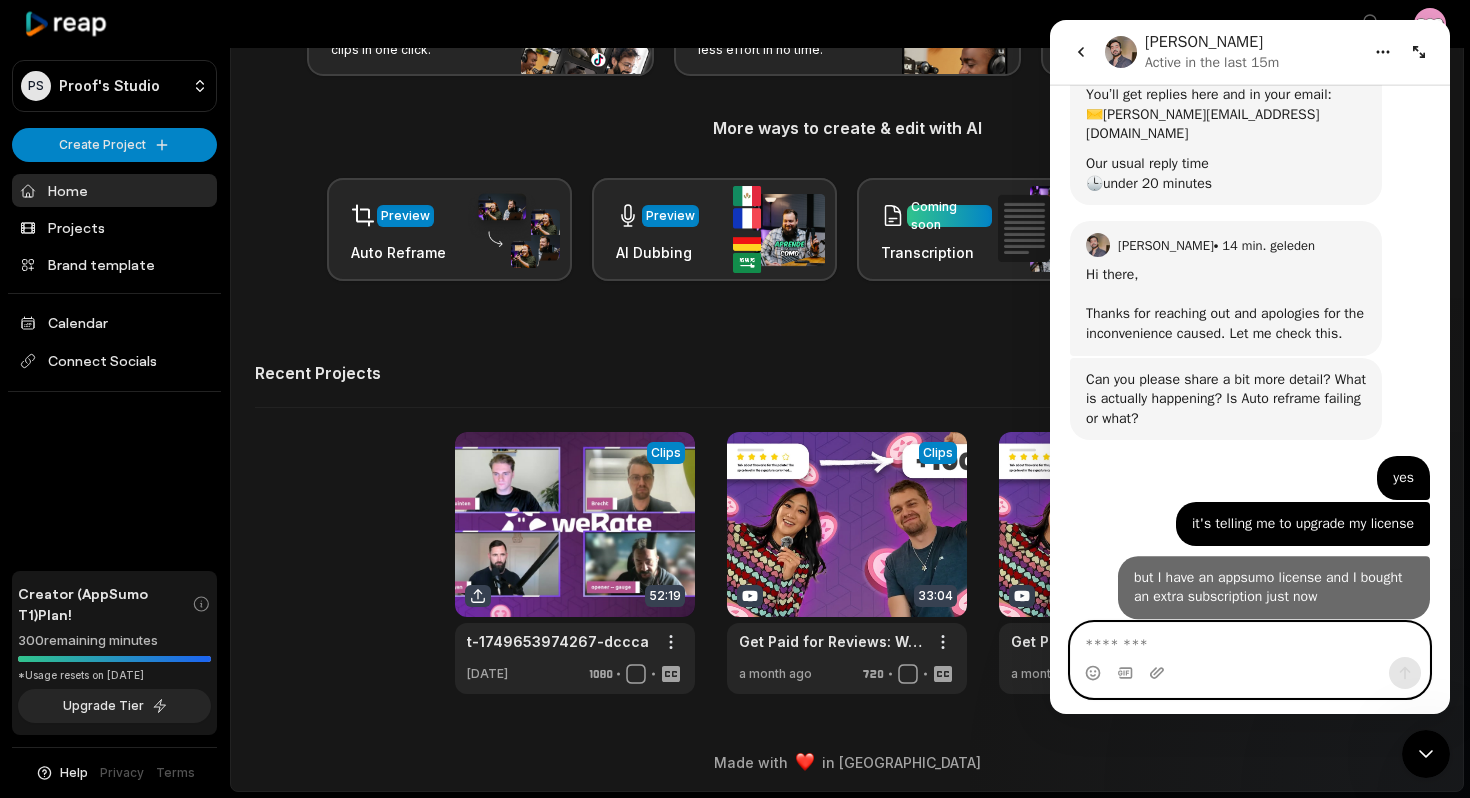 scroll, scrollTop: 209, scrollLeft: 0, axis: vertical 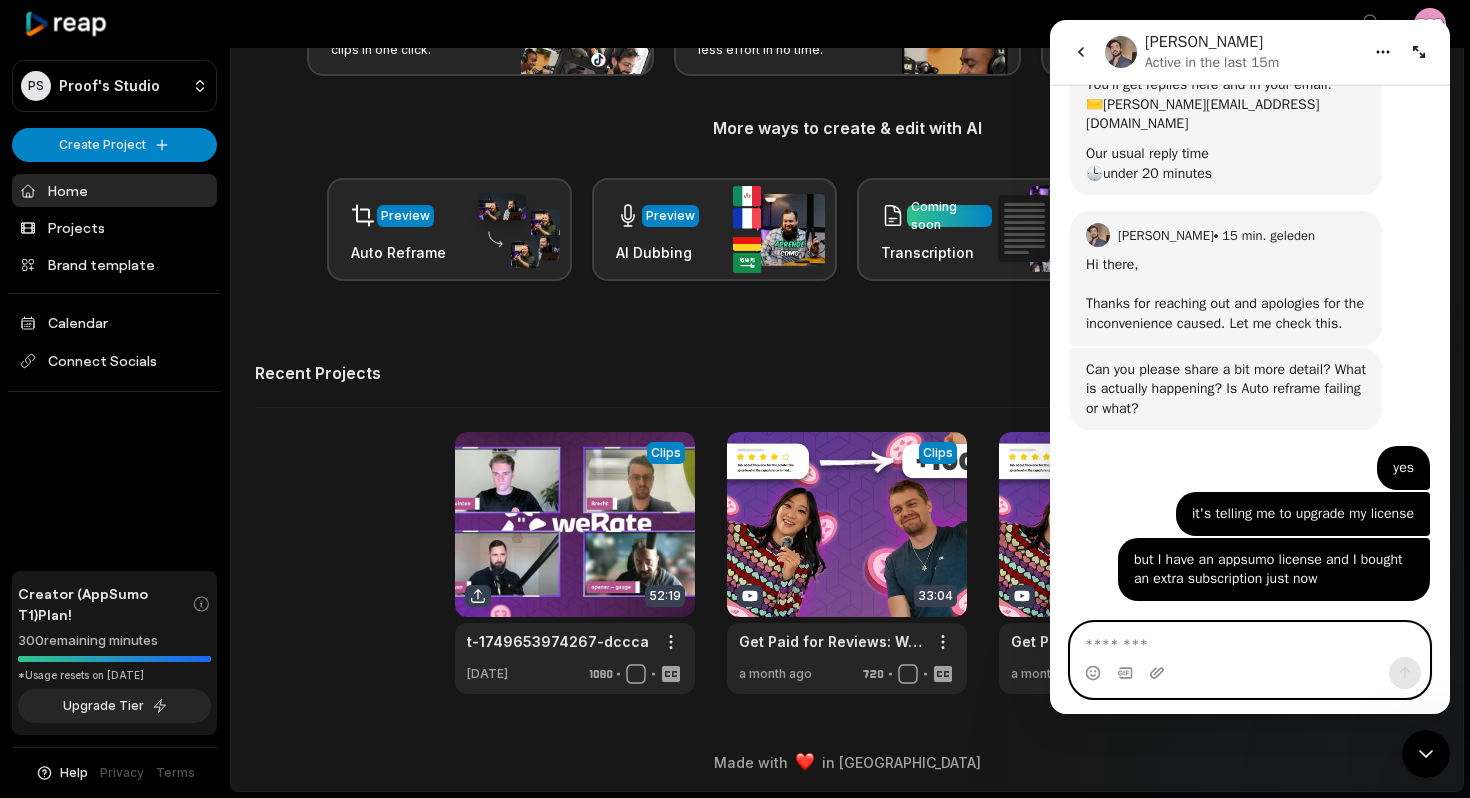 click at bounding box center [1250, 640] 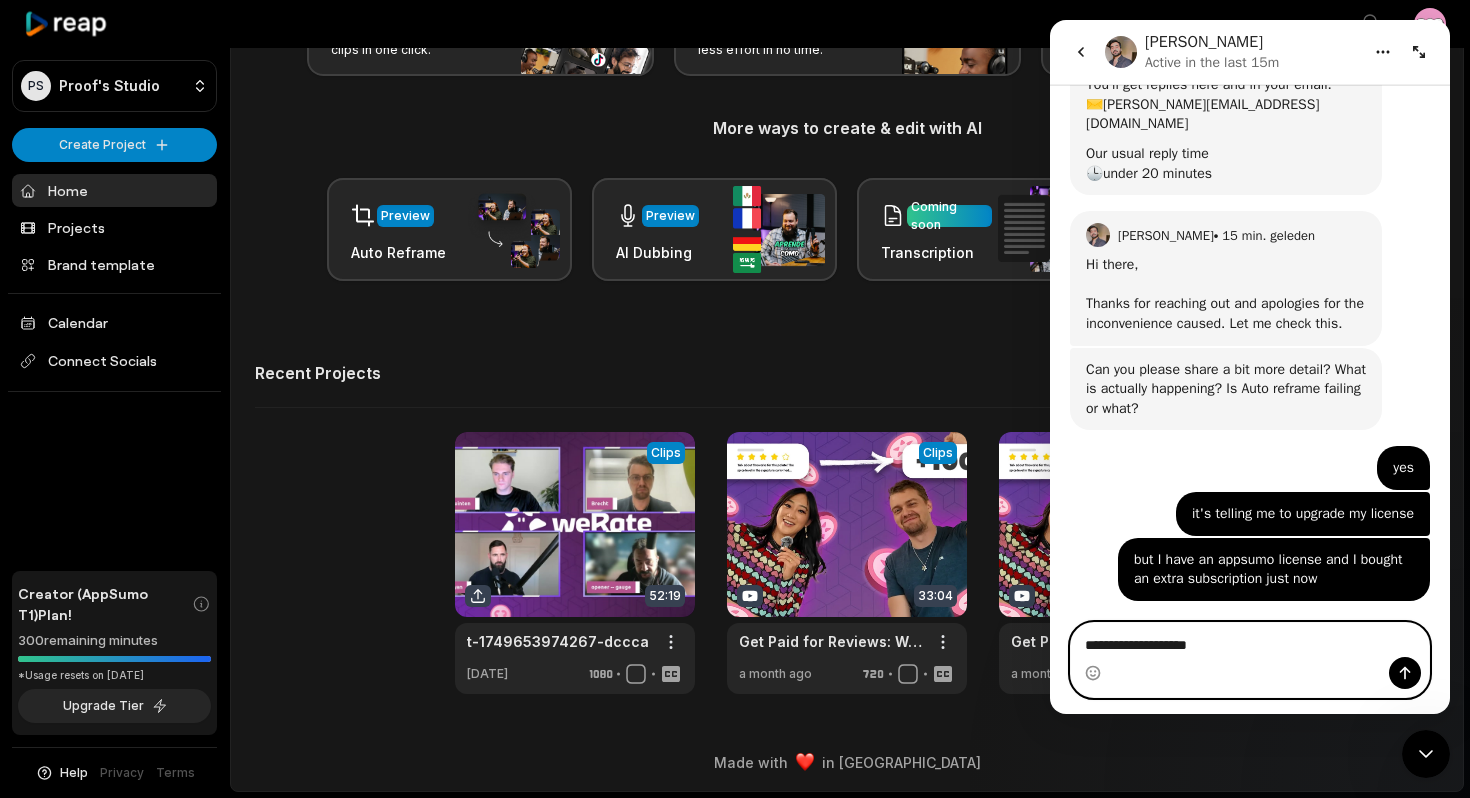 type on "**********" 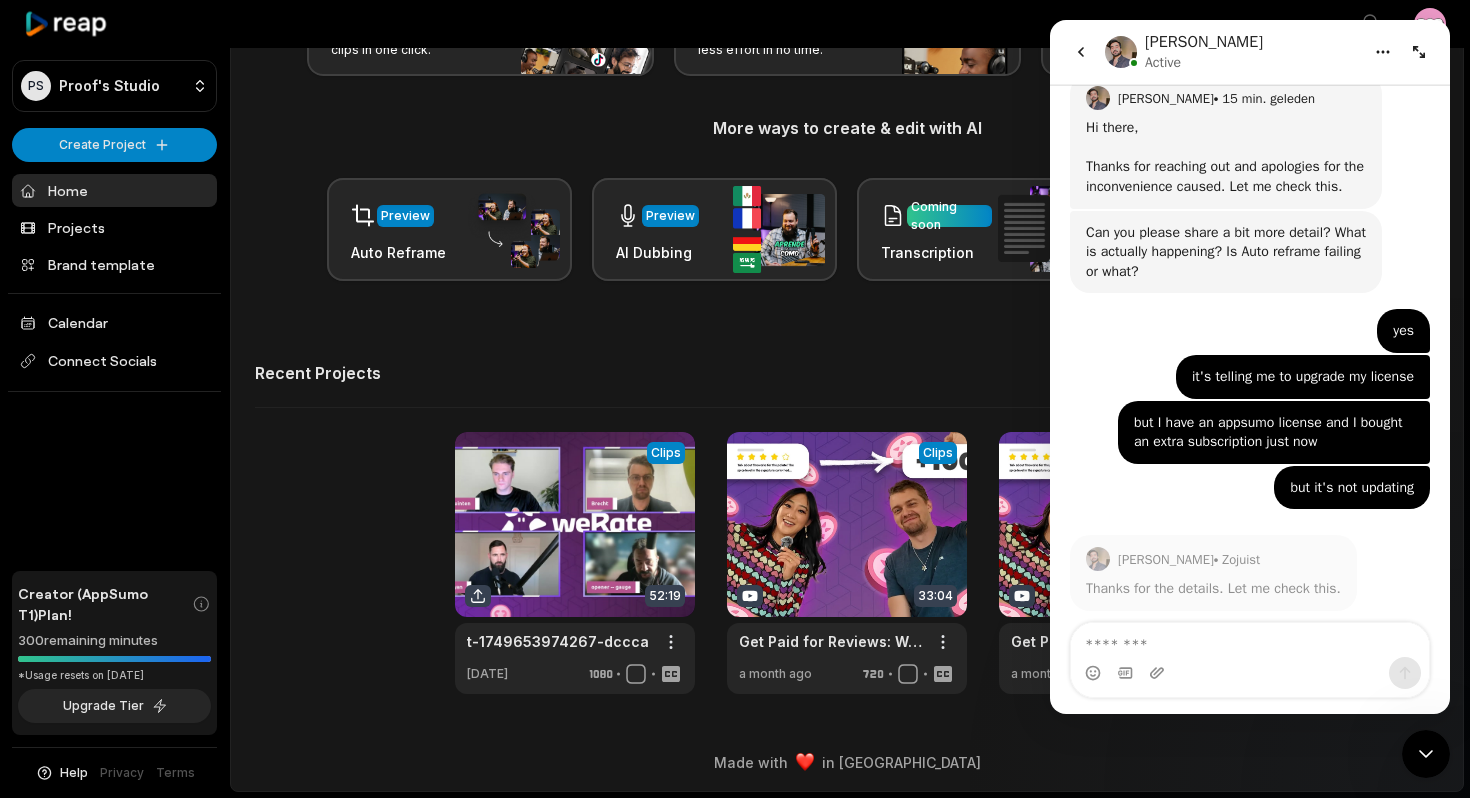 scroll, scrollTop: 346, scrollLeft: 0, axis: vertical 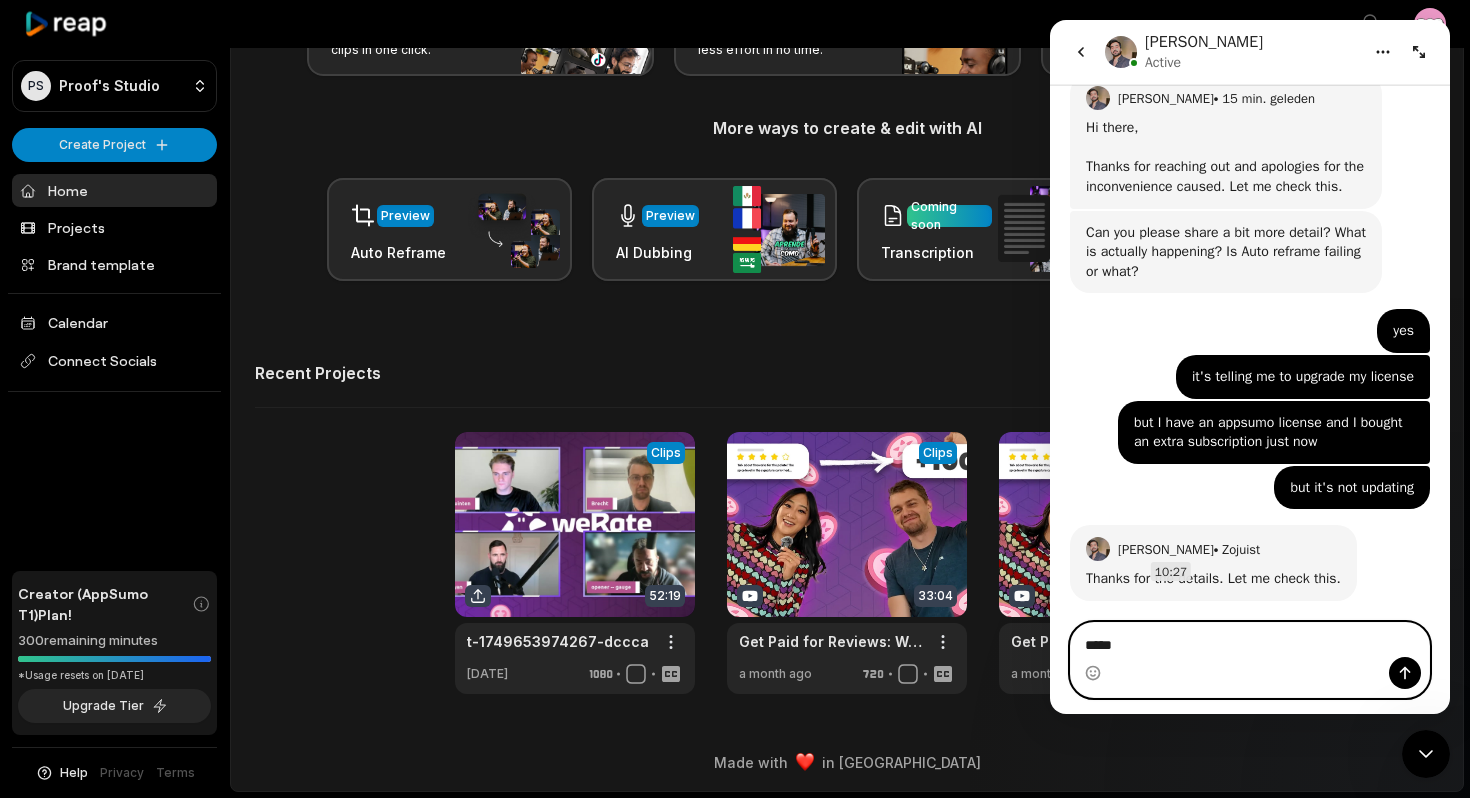 type on "******" 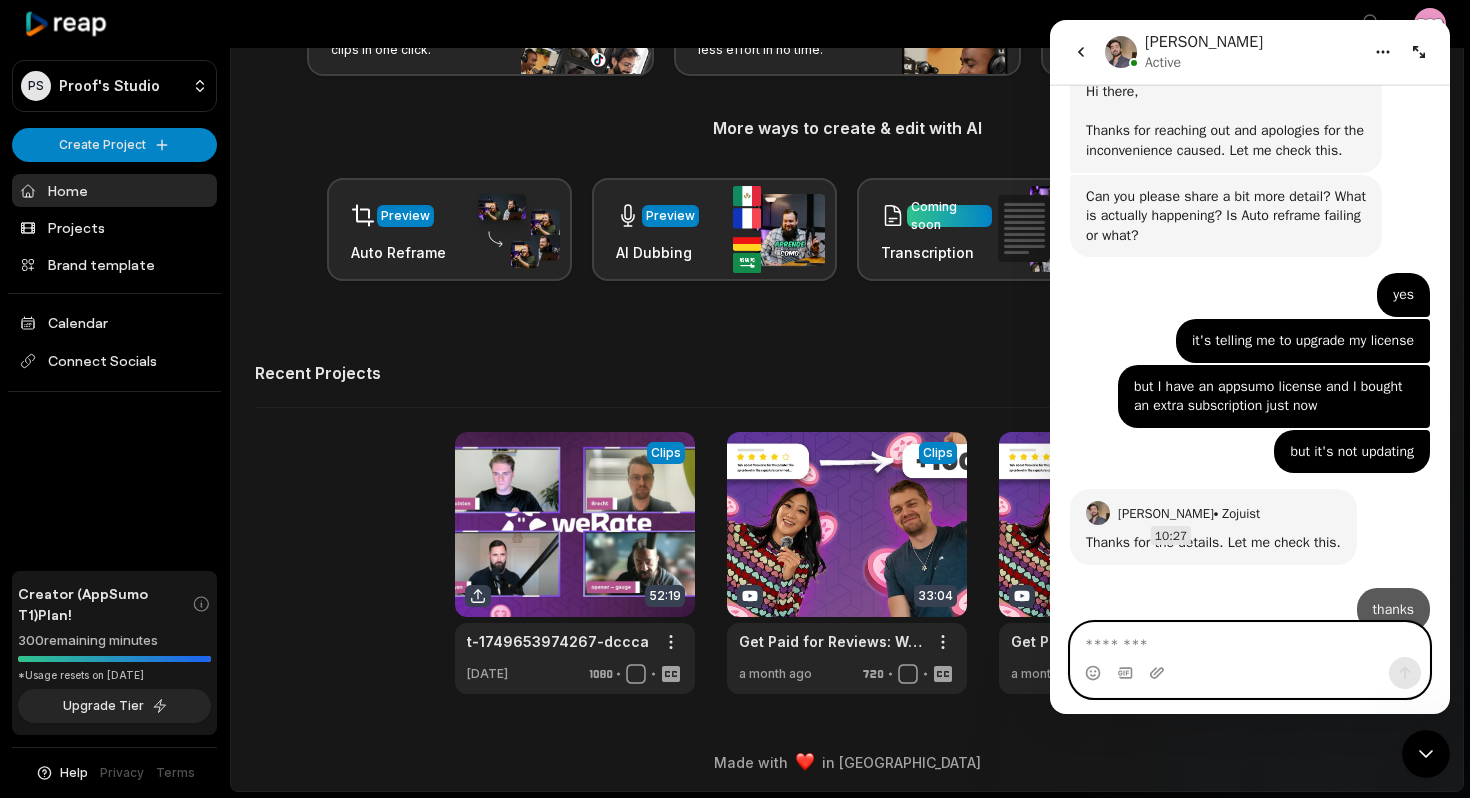 scroll, scrollTop: 406, scrollLeft: 0, axis: vertical 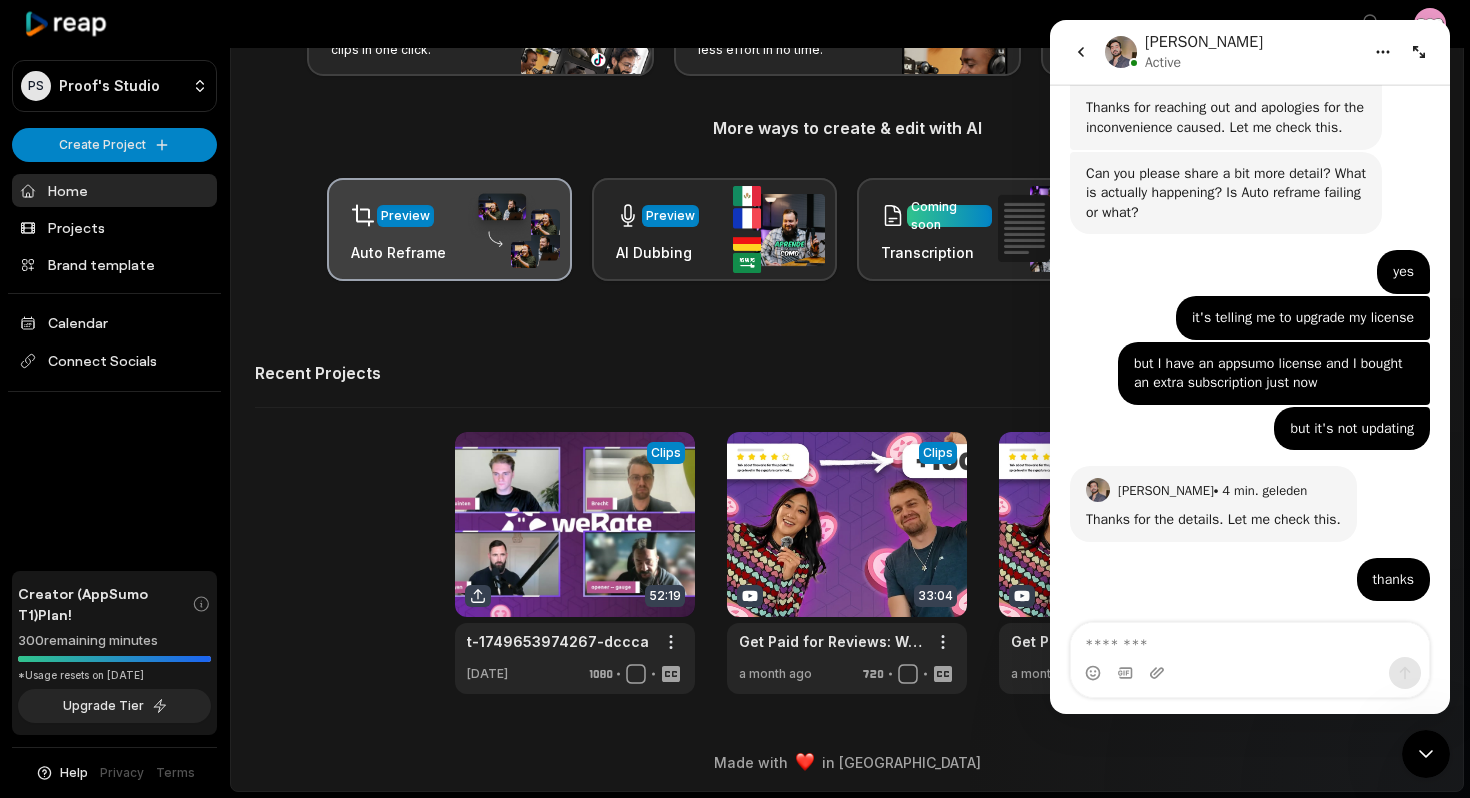 click at bounding box center [514, 230] 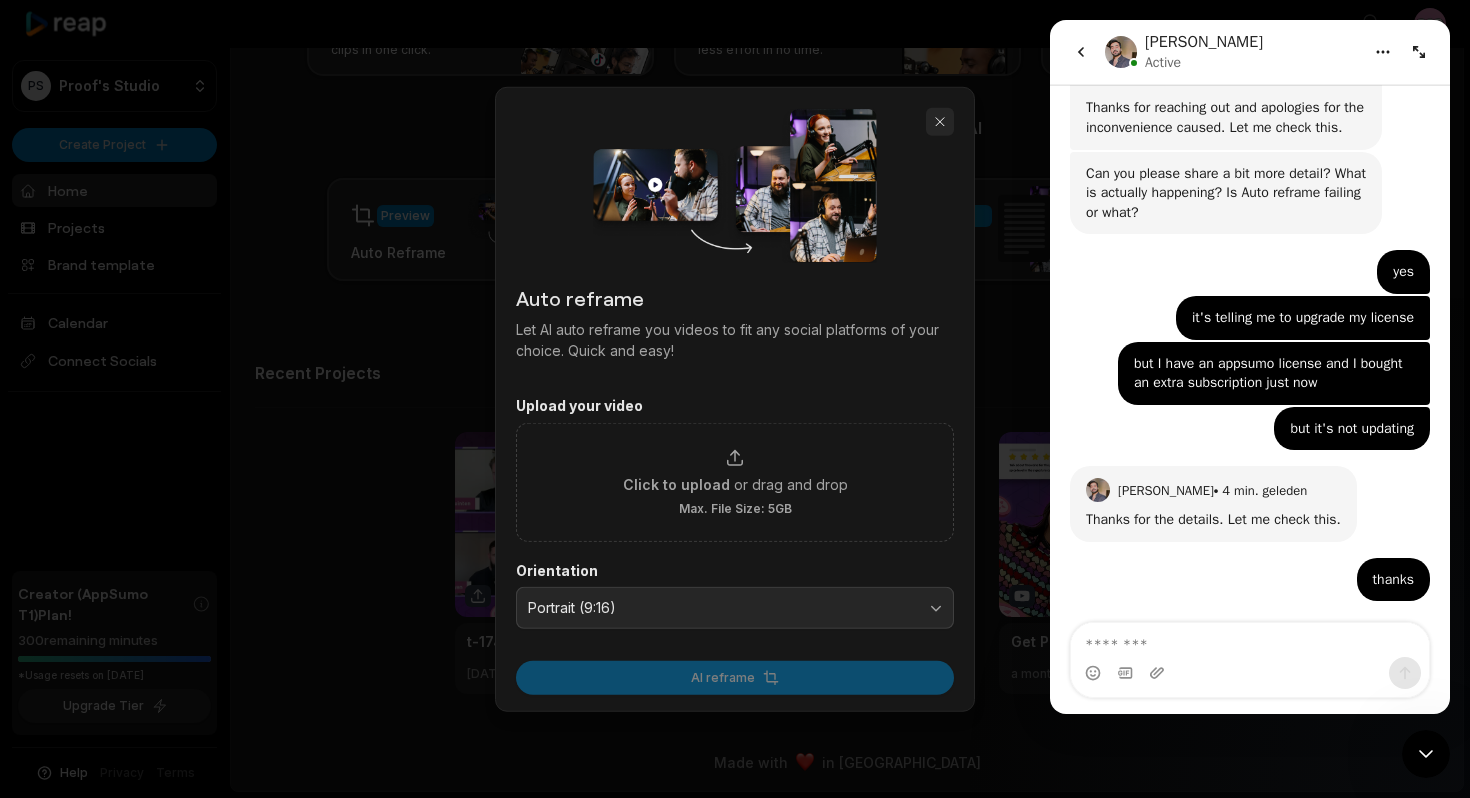 click at bounding box center [940, 122] 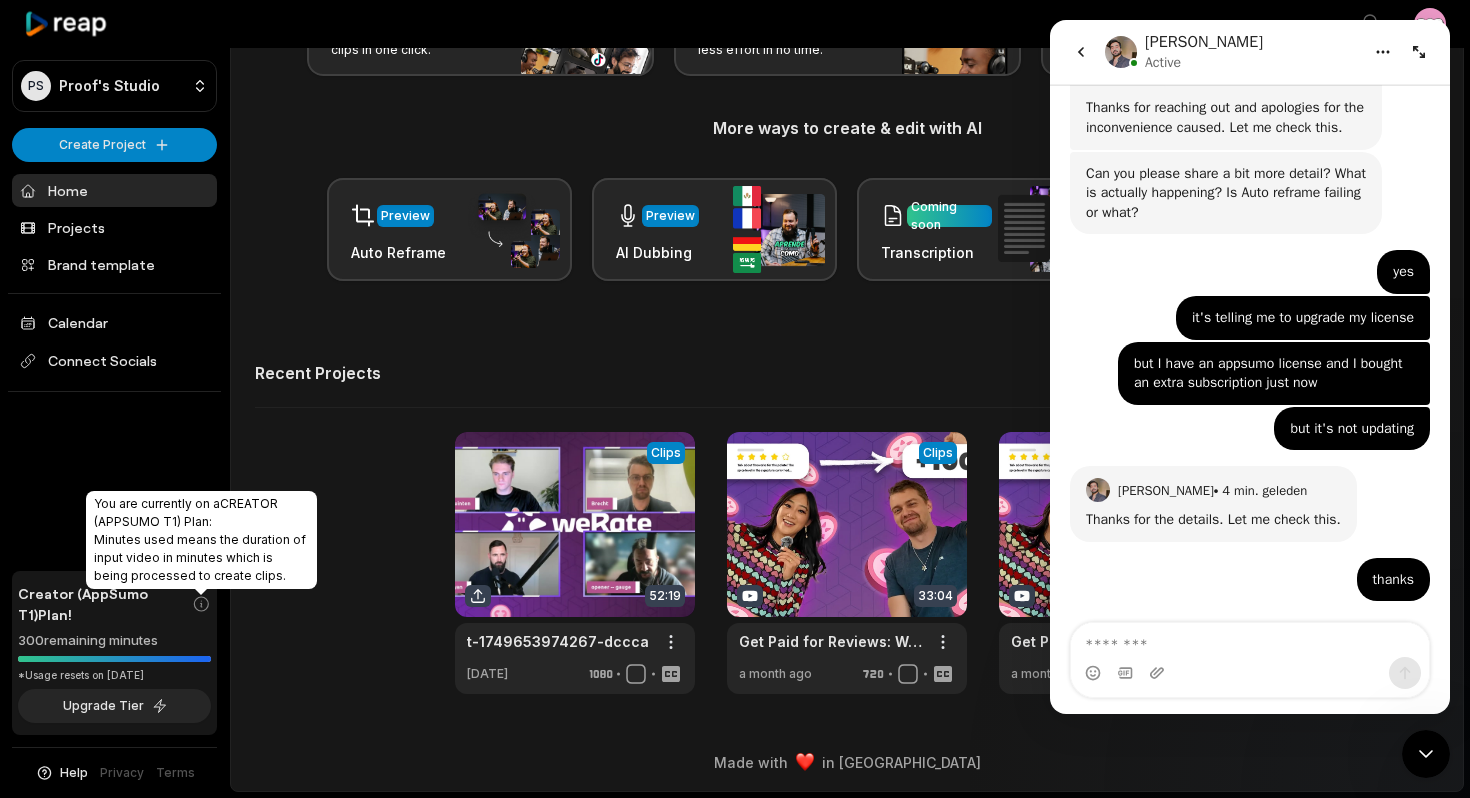 click 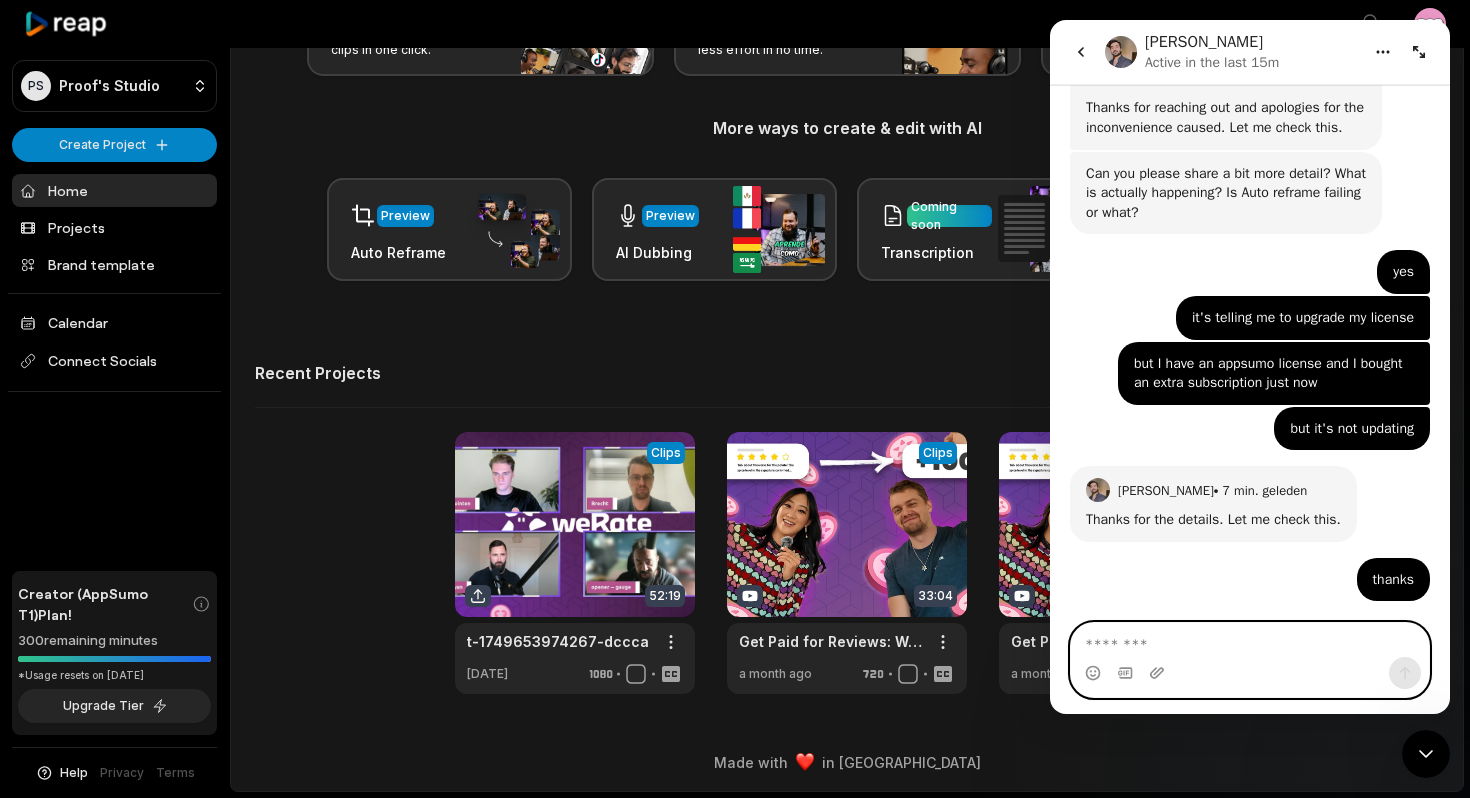 click at bounding box center (1250, 640) 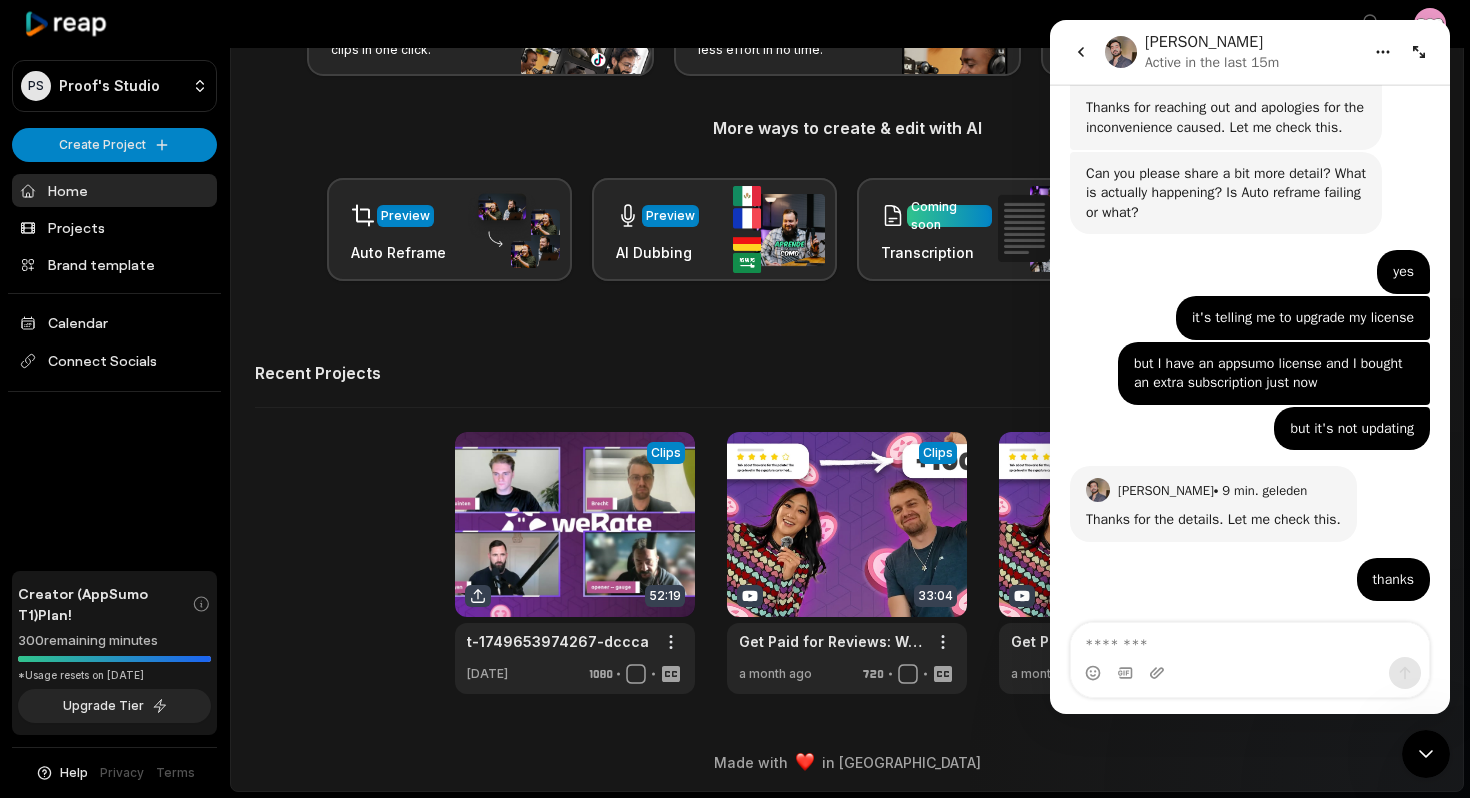 click at bounding box center (1419, 52) 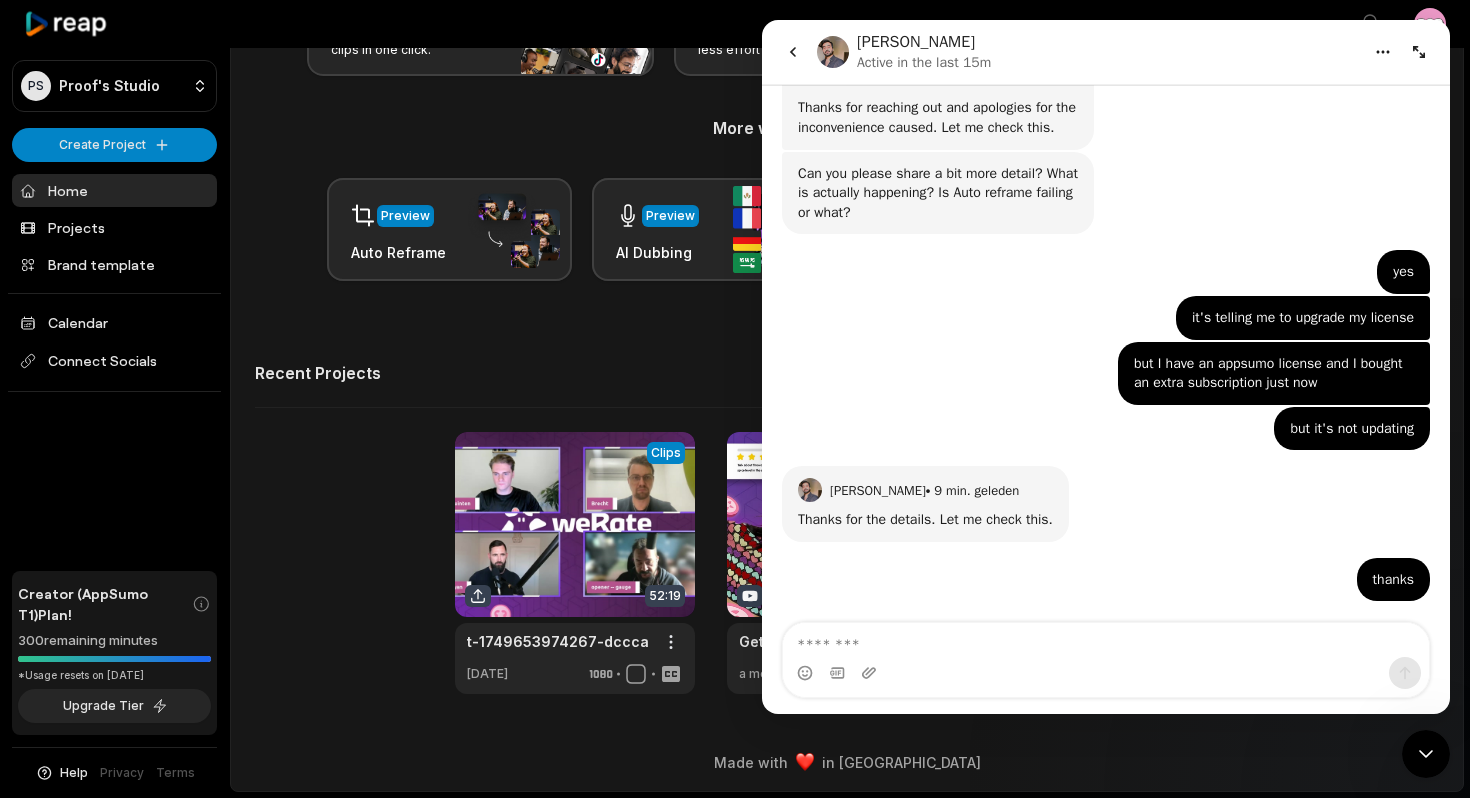 scroll, scrollTop: 327, scrollLeft: 0, axis: vertical 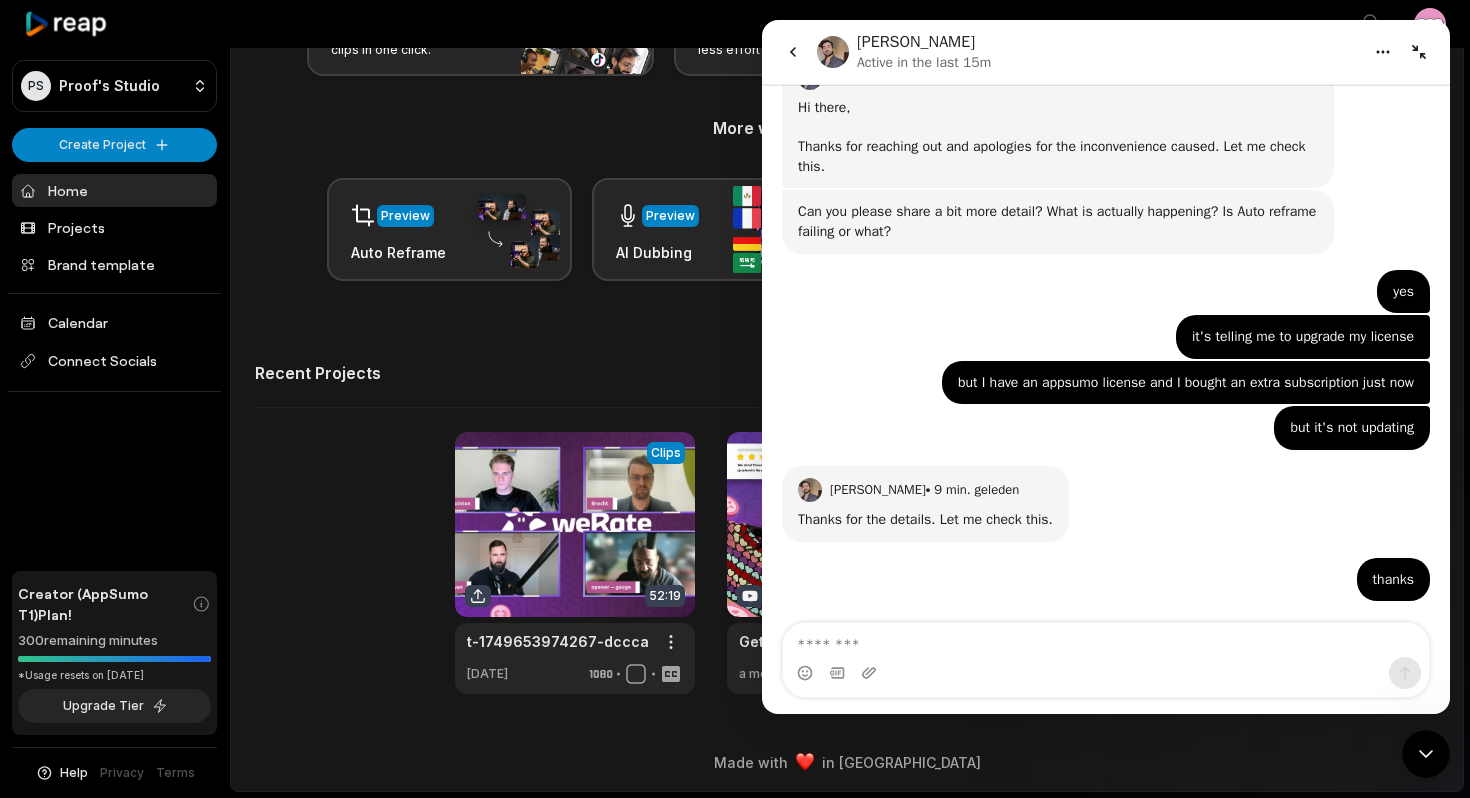 click 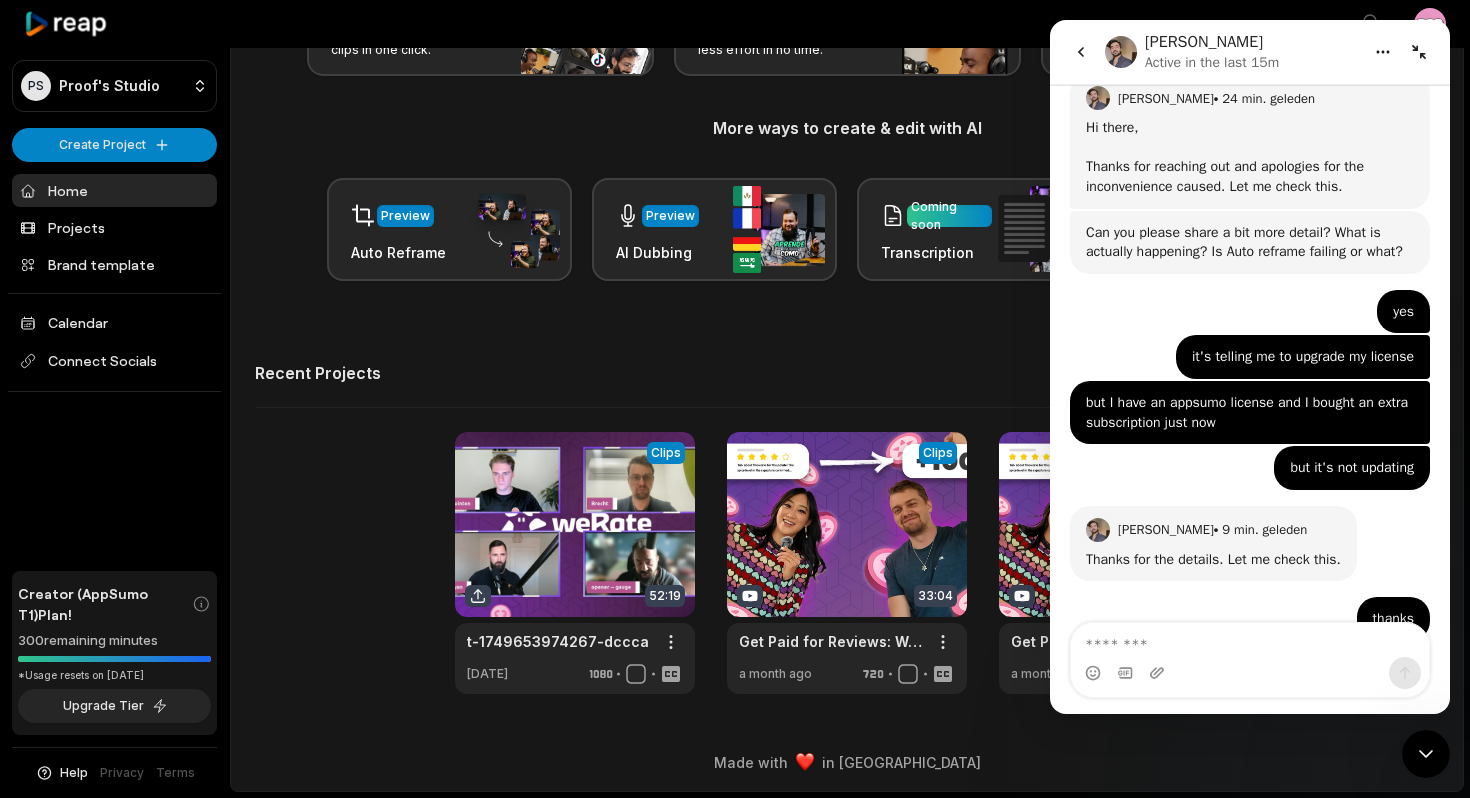 scroll, scrollTop: 406, scrollLeft: 0, axis: vertical 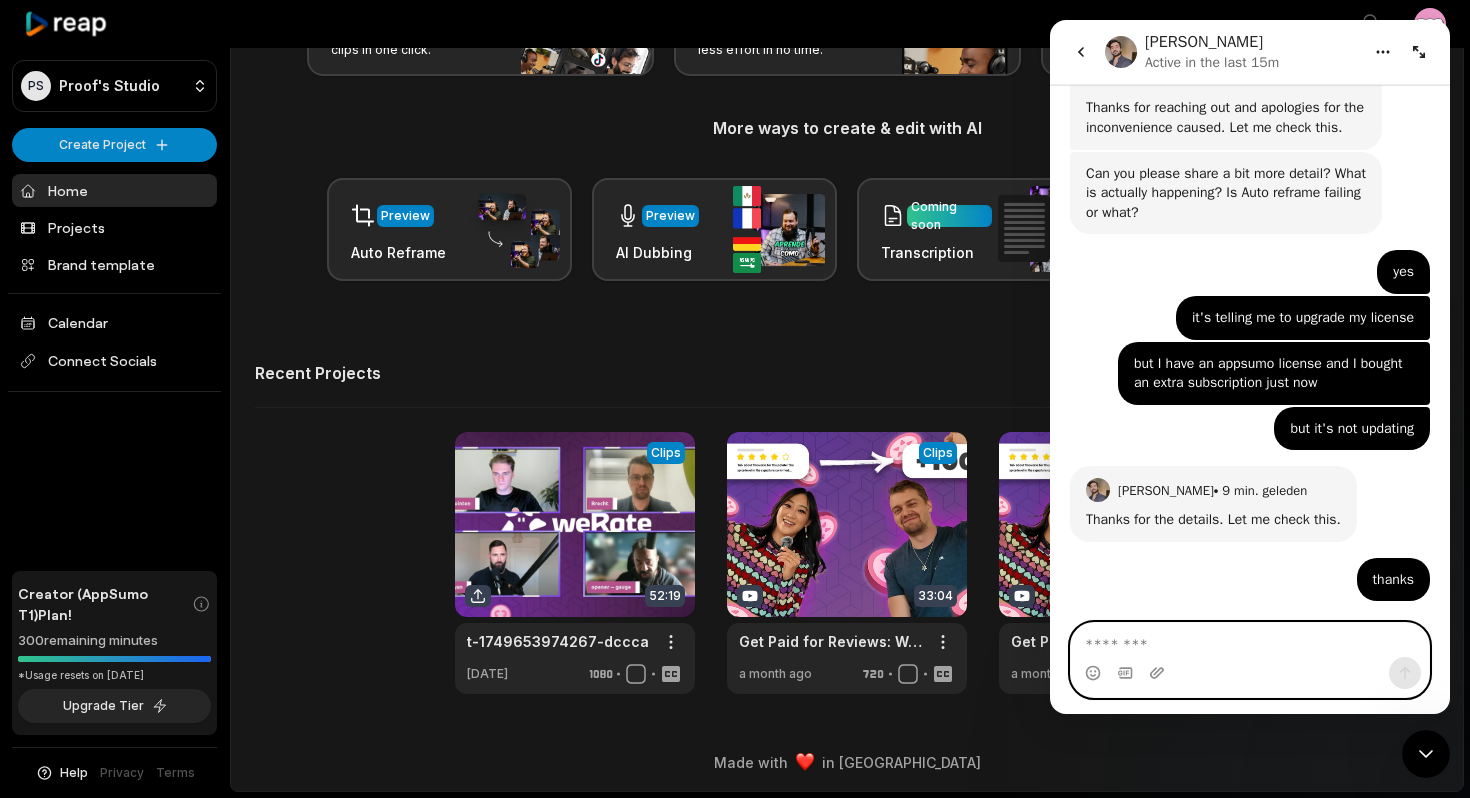 click at bounding box center (1250, 640) 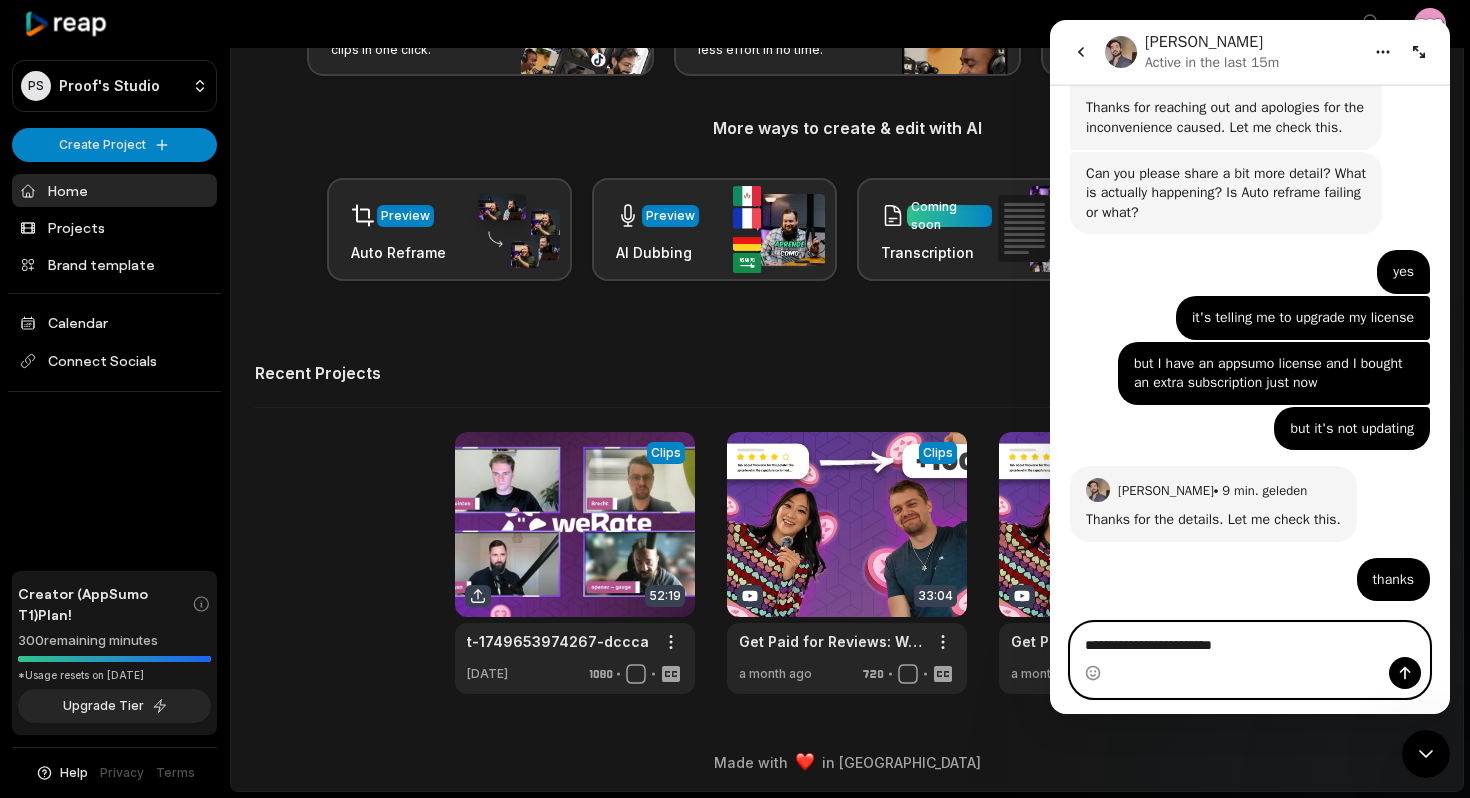 type on "**********" 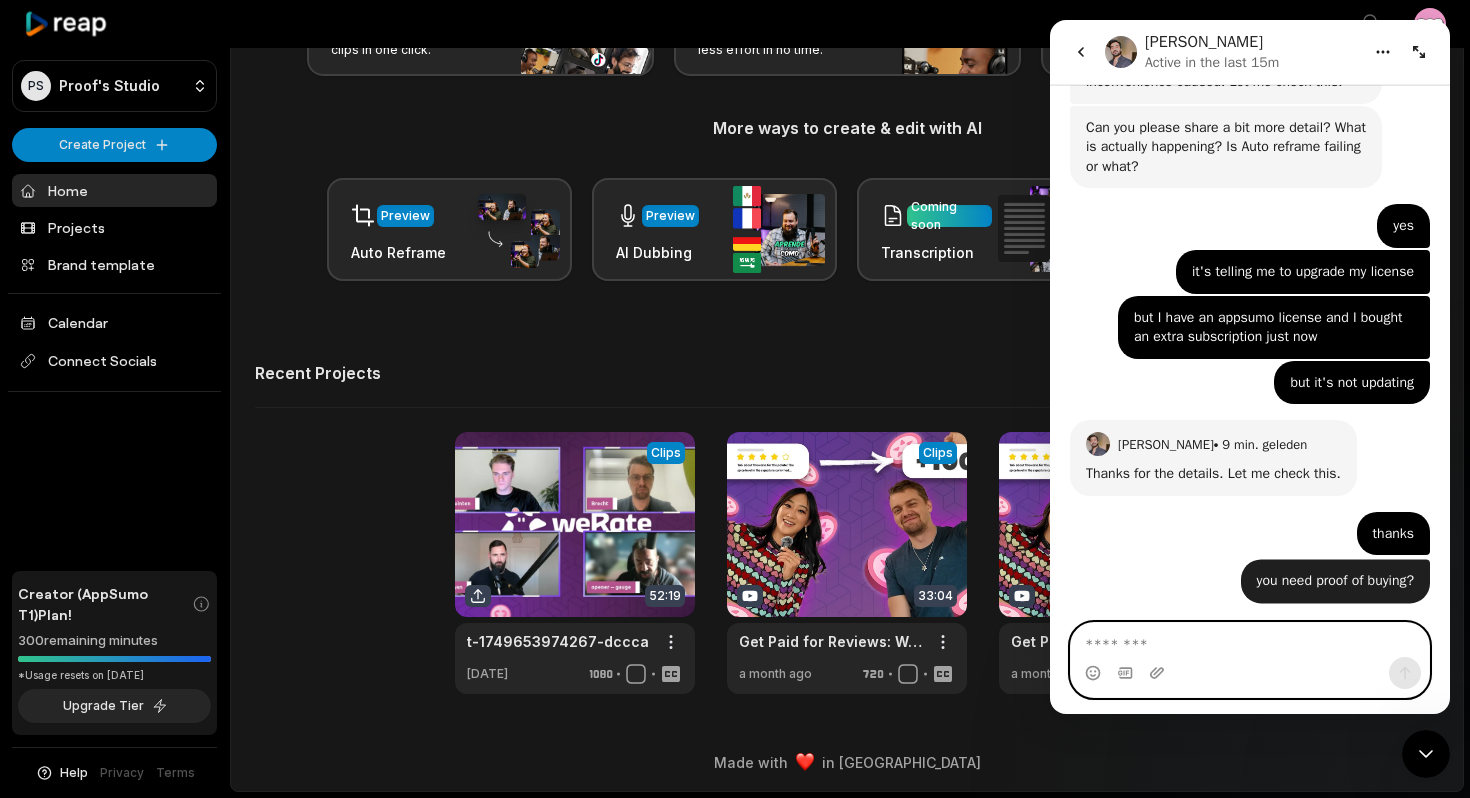 scroll, scrollTop: 451, scrollLeft: 0, axis: vertical 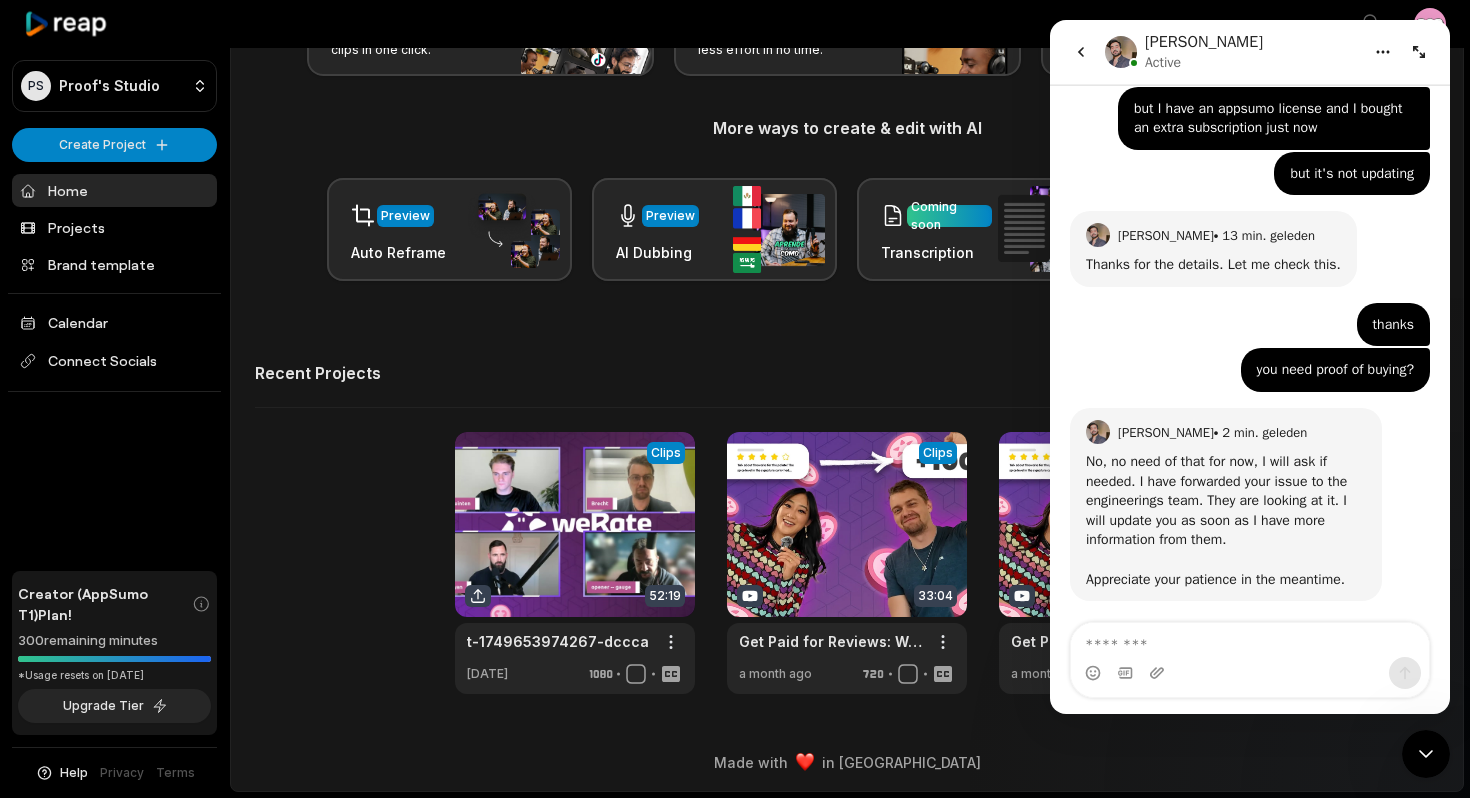 click on "No, no need of that for now, I will ask if needed. I have forwarded your issue to the engineerings team. They are looking at it. I will update you as soon as I have more information from them. Appreciate your patience in the meantime." at bounding box center (1226, 520) 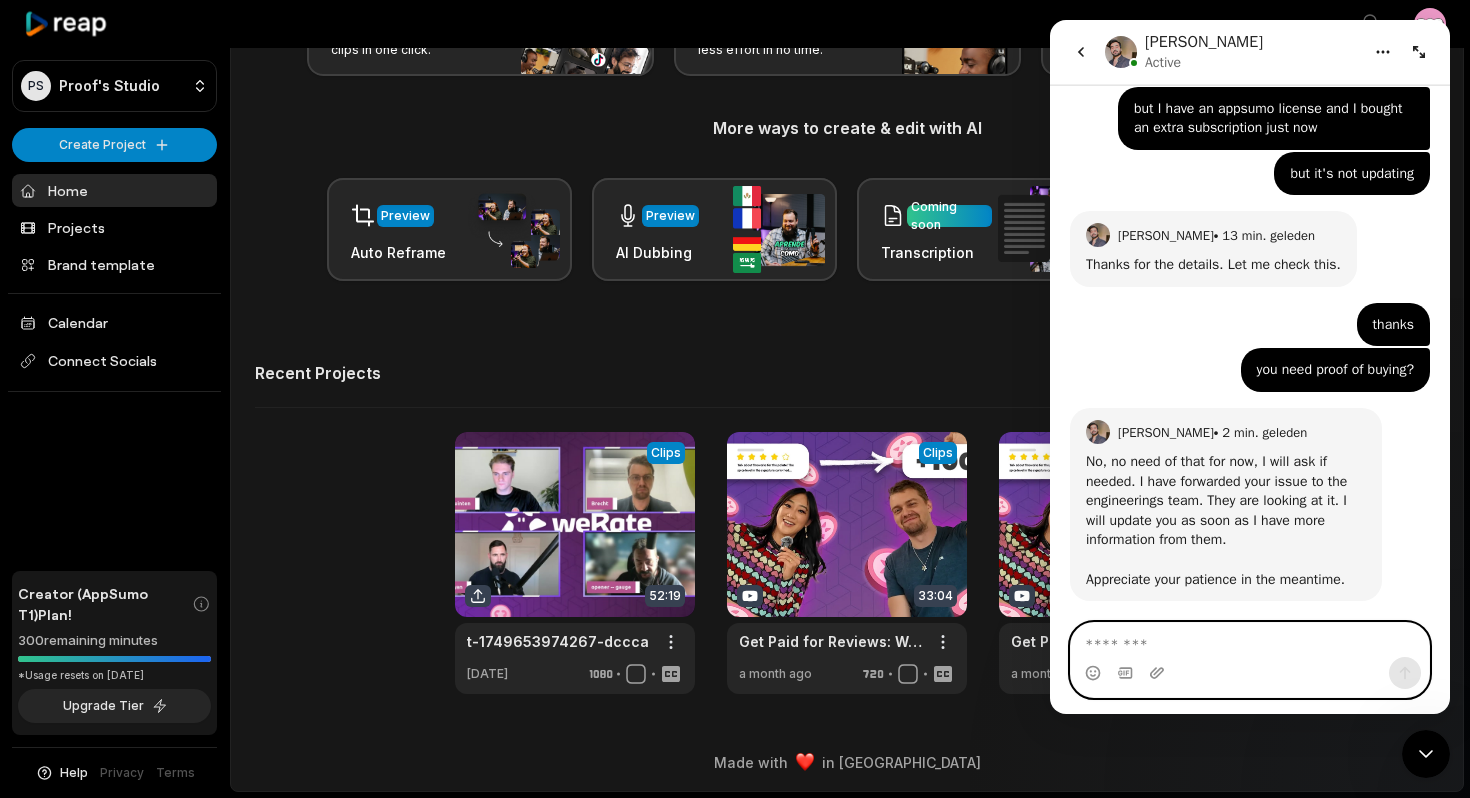 click at bounding box center [1250, 640] 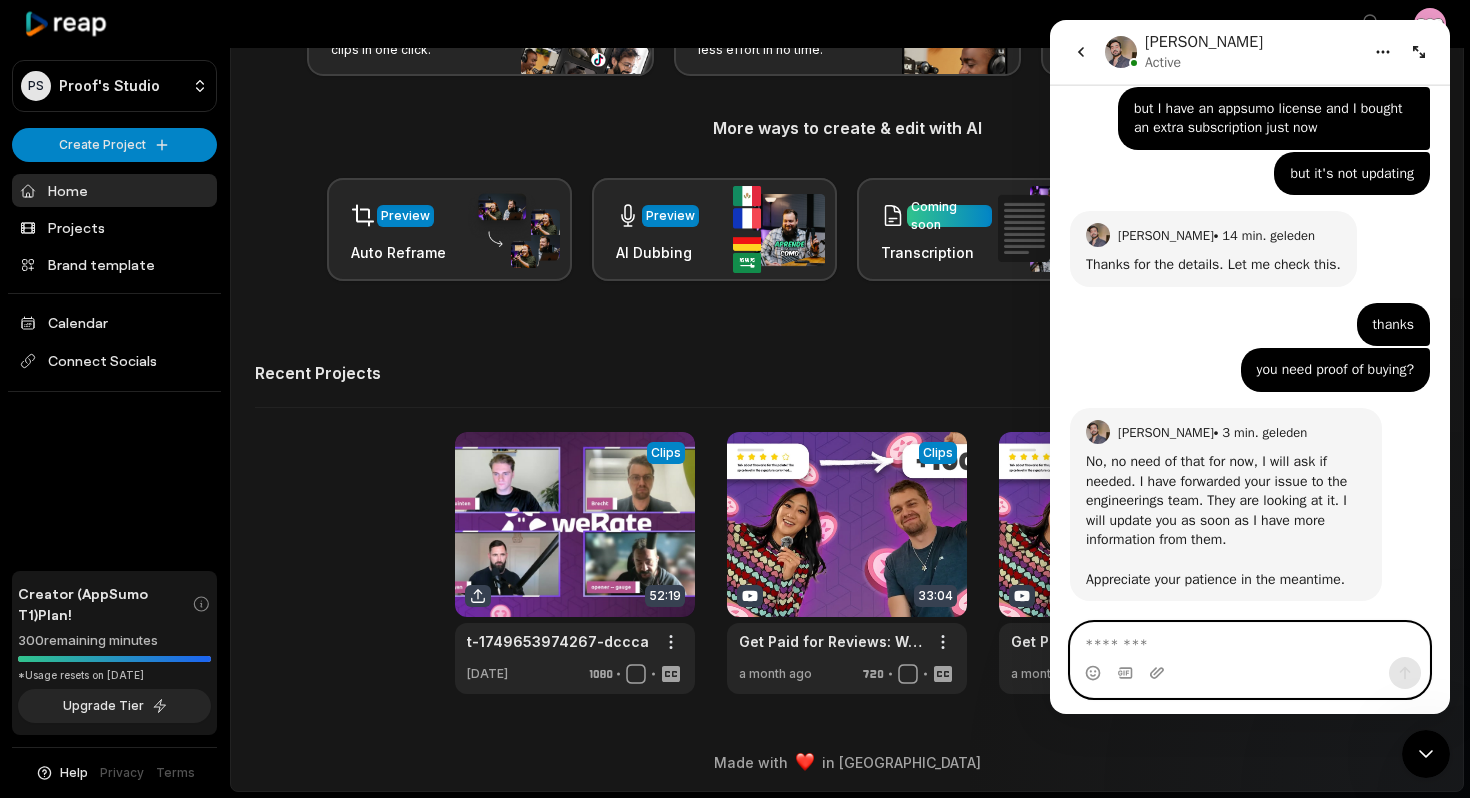 click at bounding box center [1250, 640] 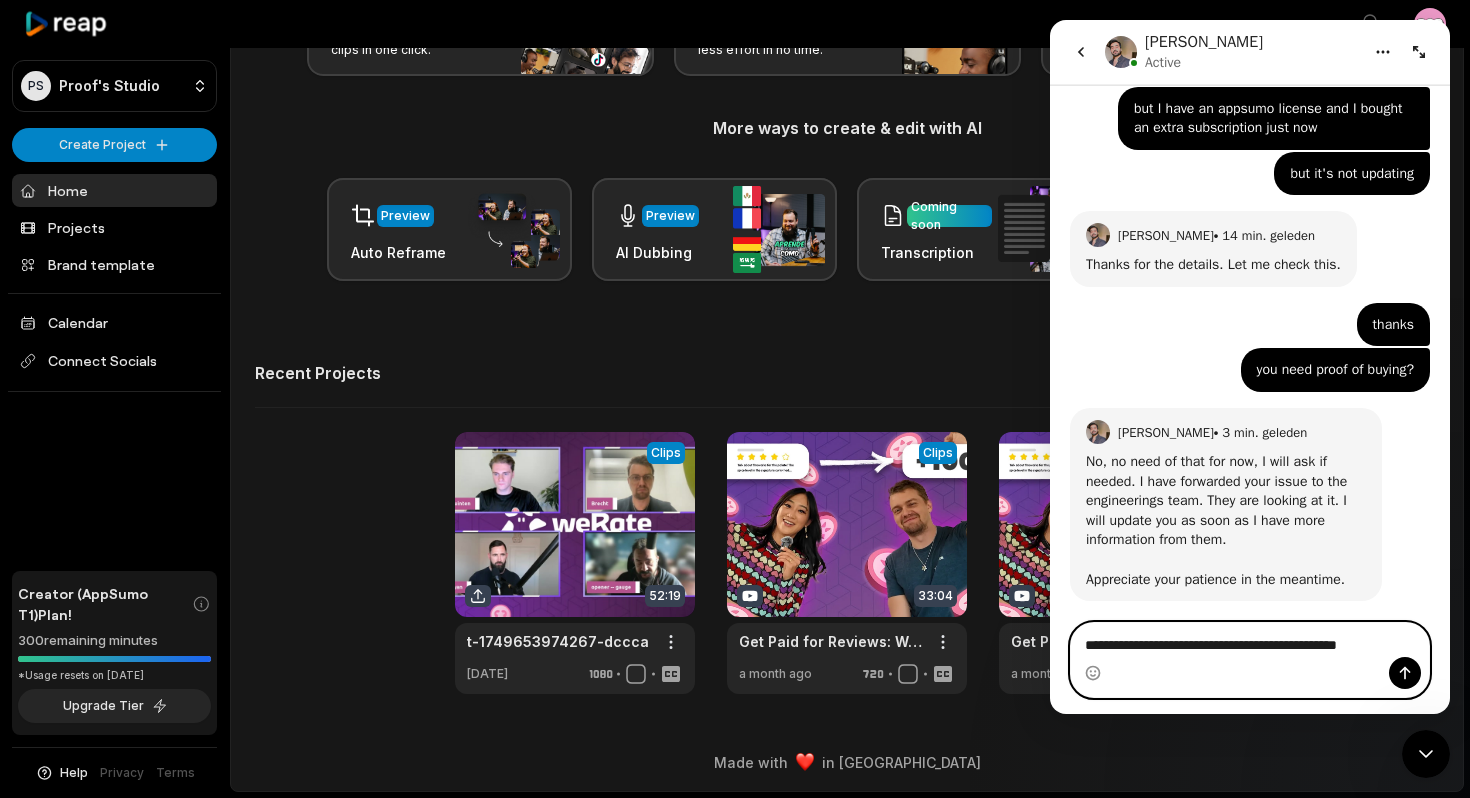 type on "**********" 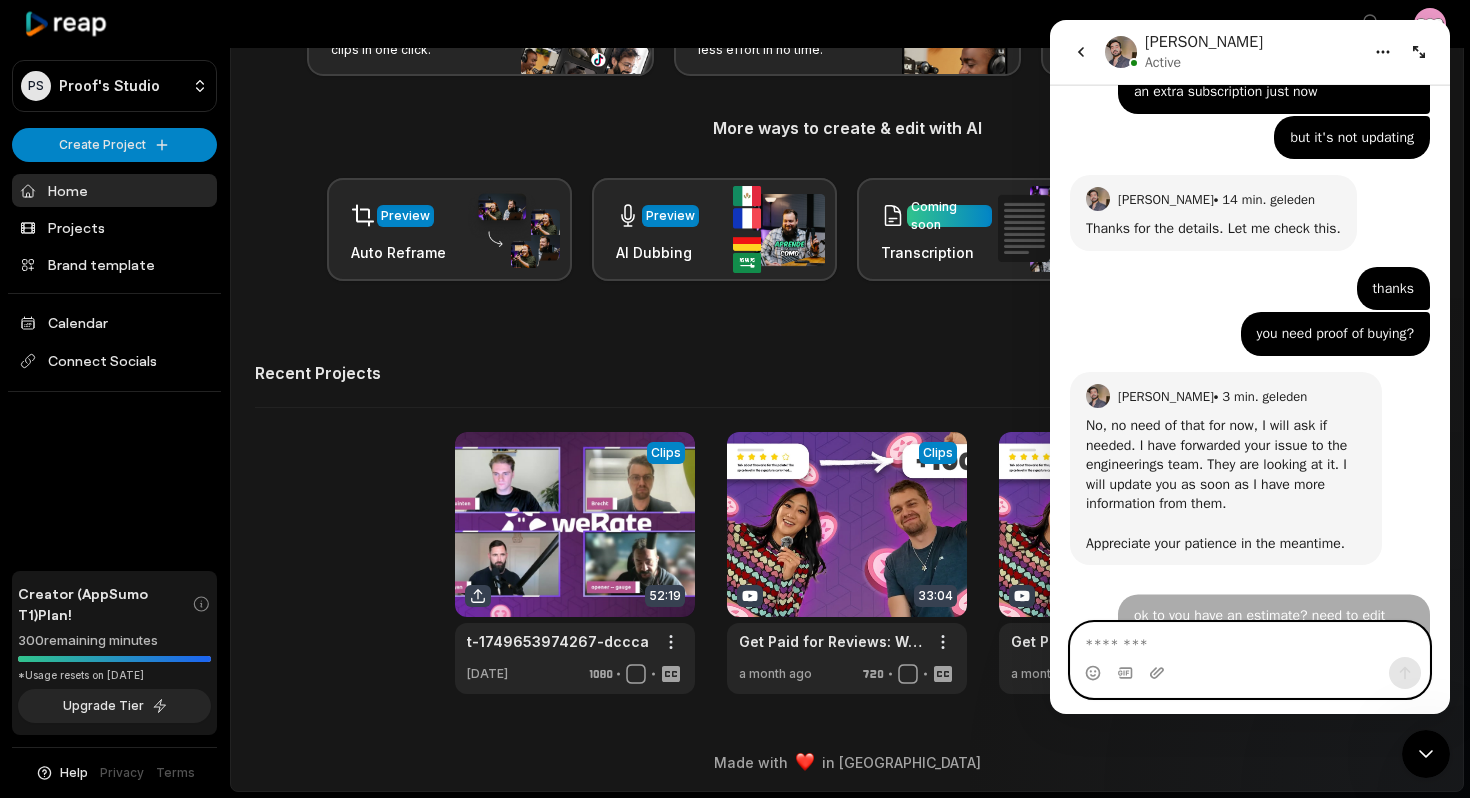 scroll, scrollTop: 740, scrollLeft: 0, axis: vertical 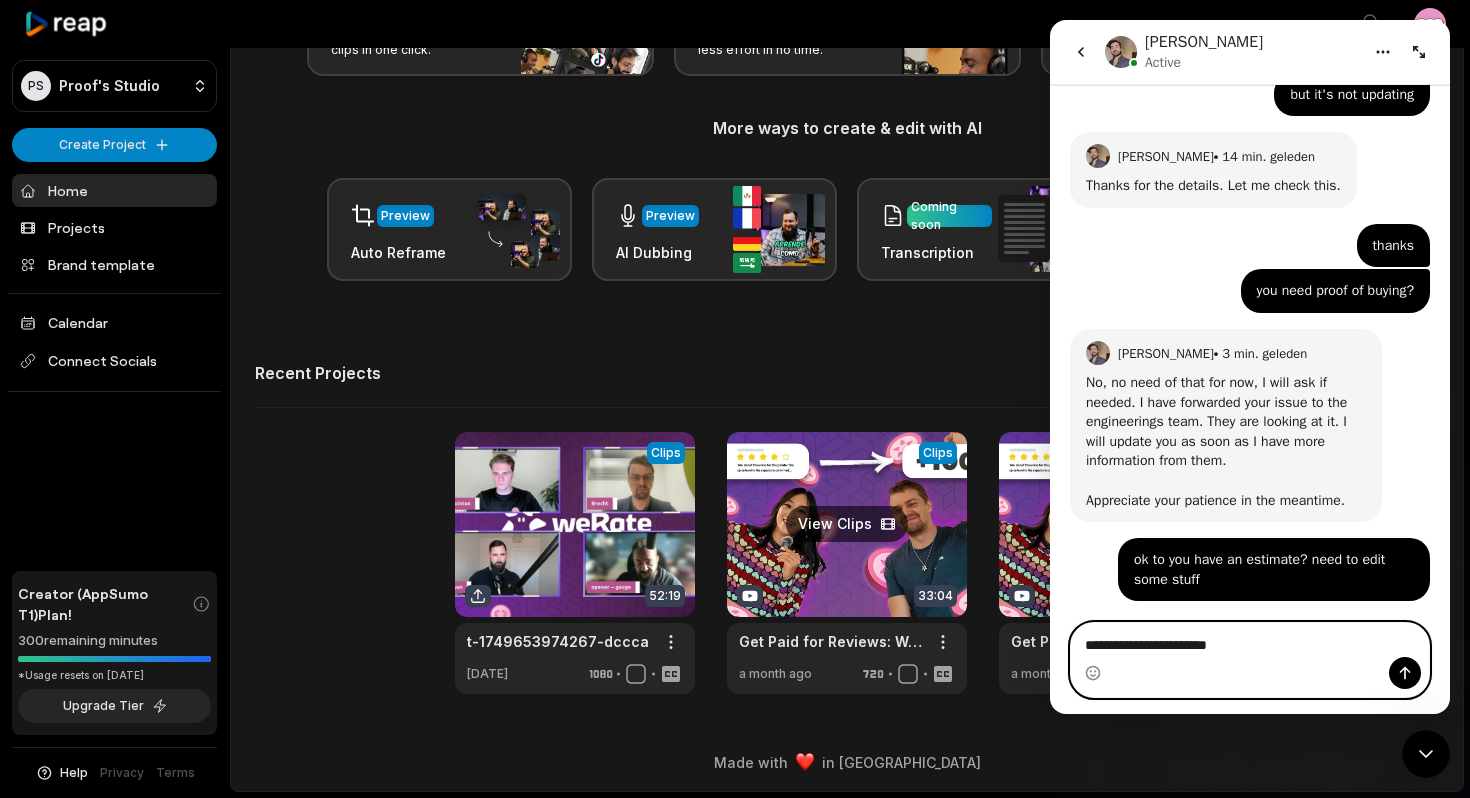 type on "**********" 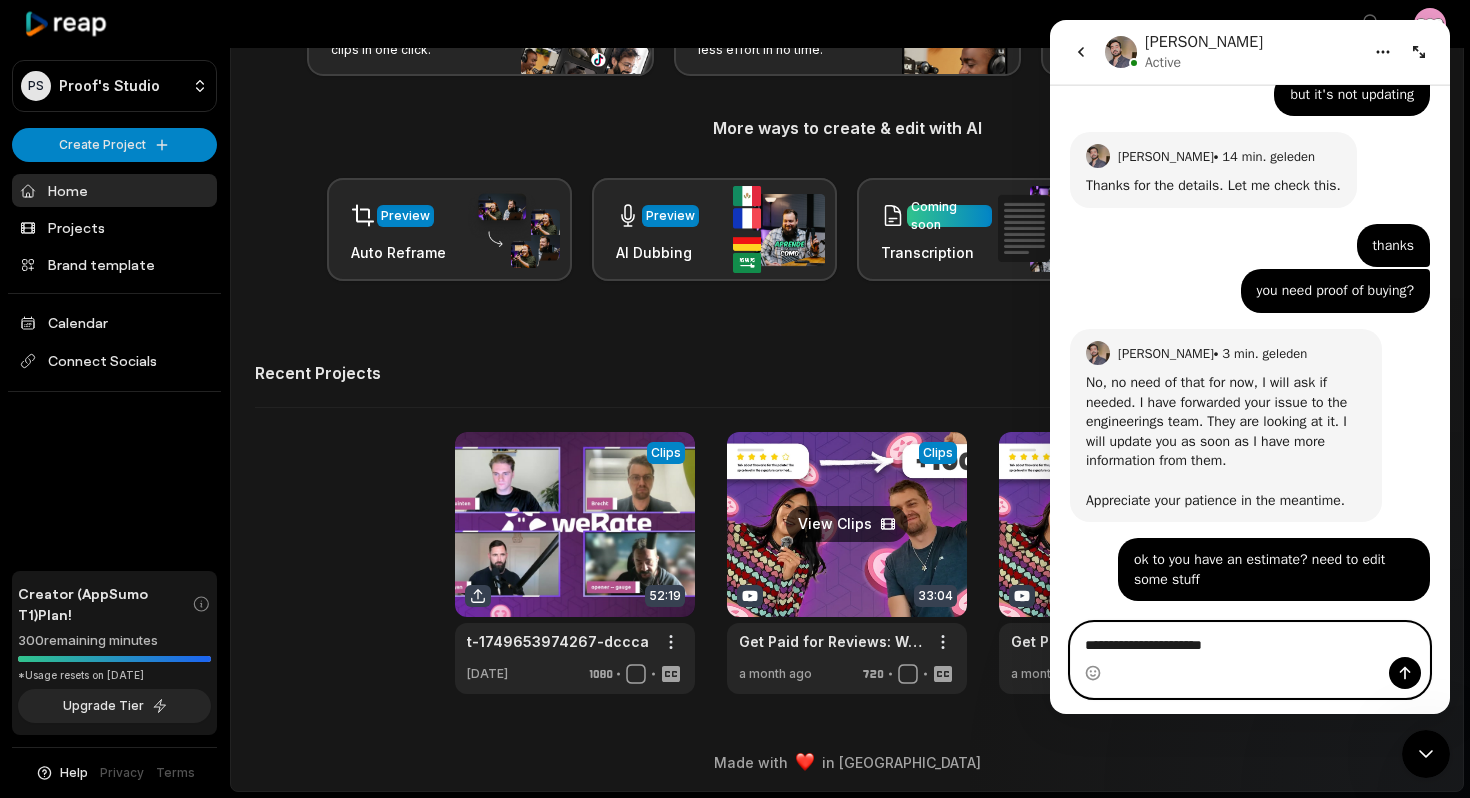type 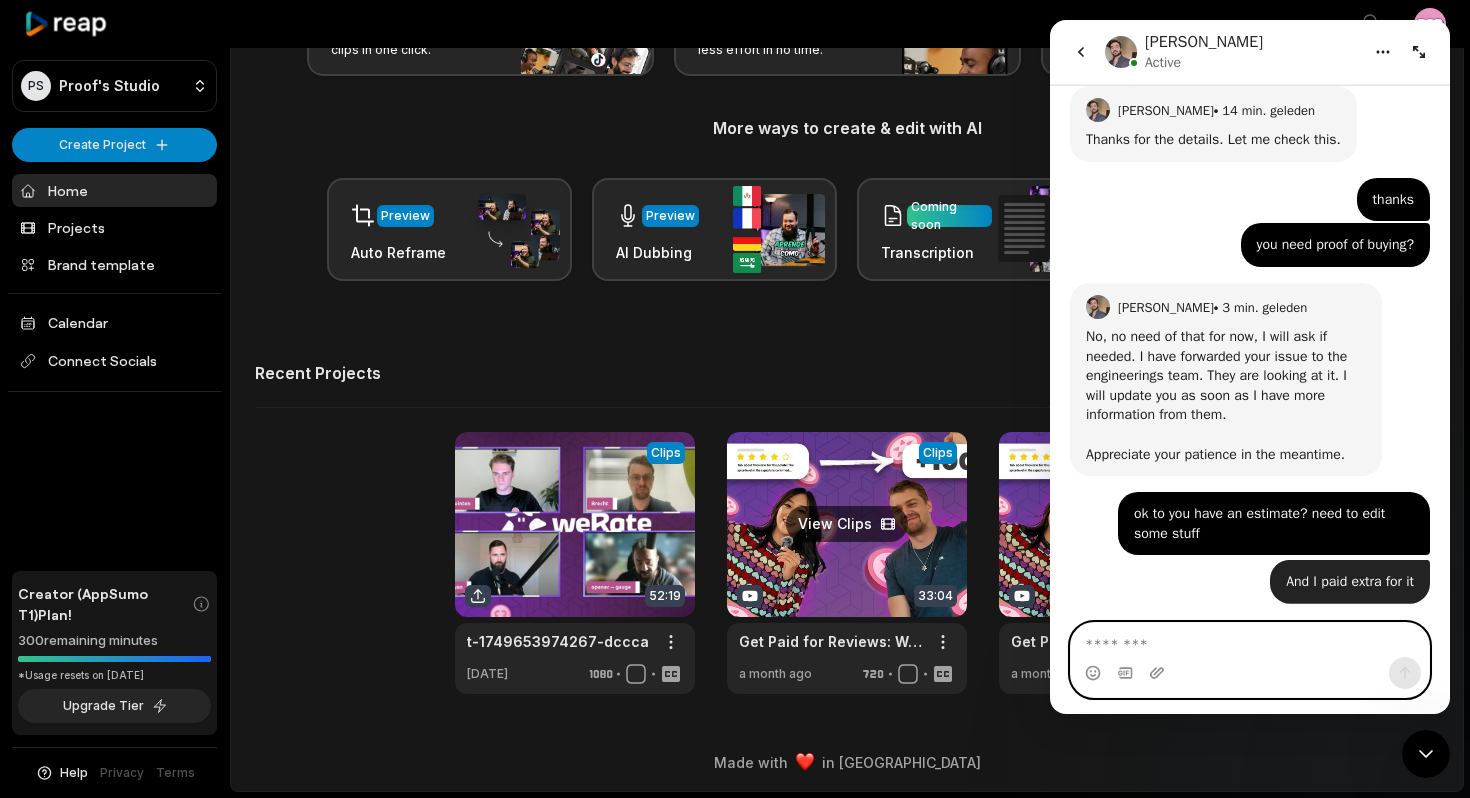 scroll, scrollTop: 785, scrollLeft: 0, axis: vertical 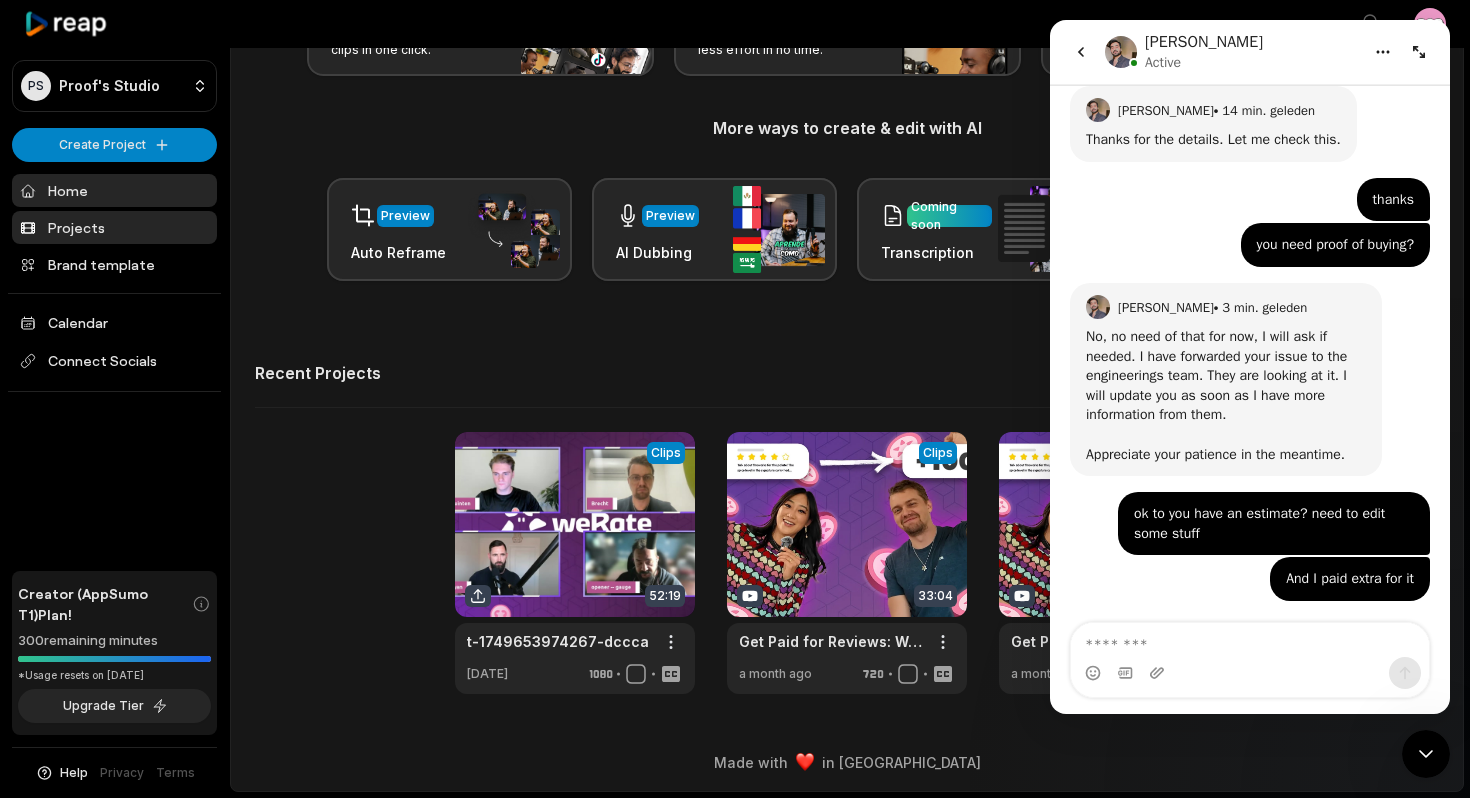 click on "Projects" at bounding box center [114, 227] 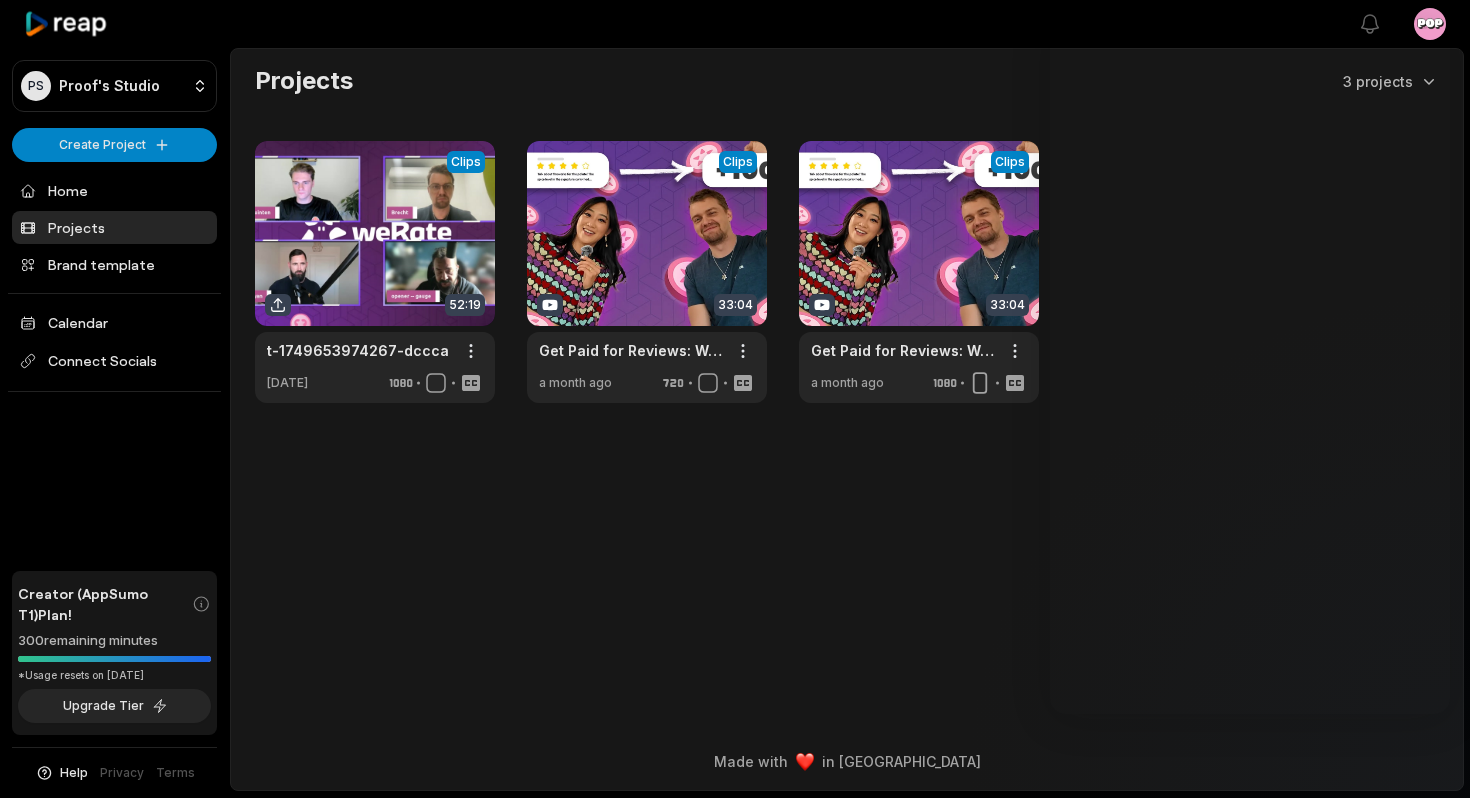 scroll, scrollTop: 0, scrollLeft: 0, axis: both 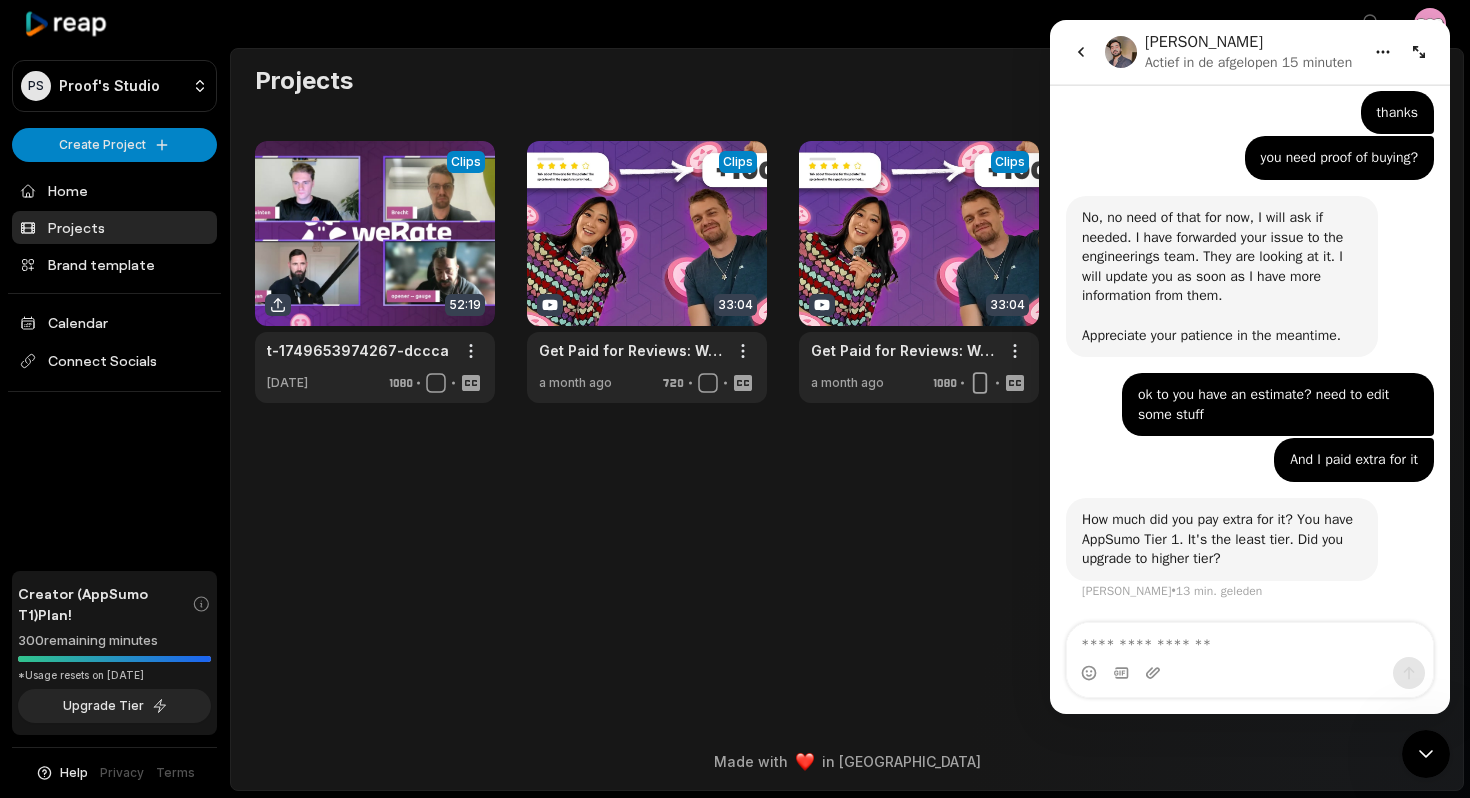 click at bounding box center (1250, 640) 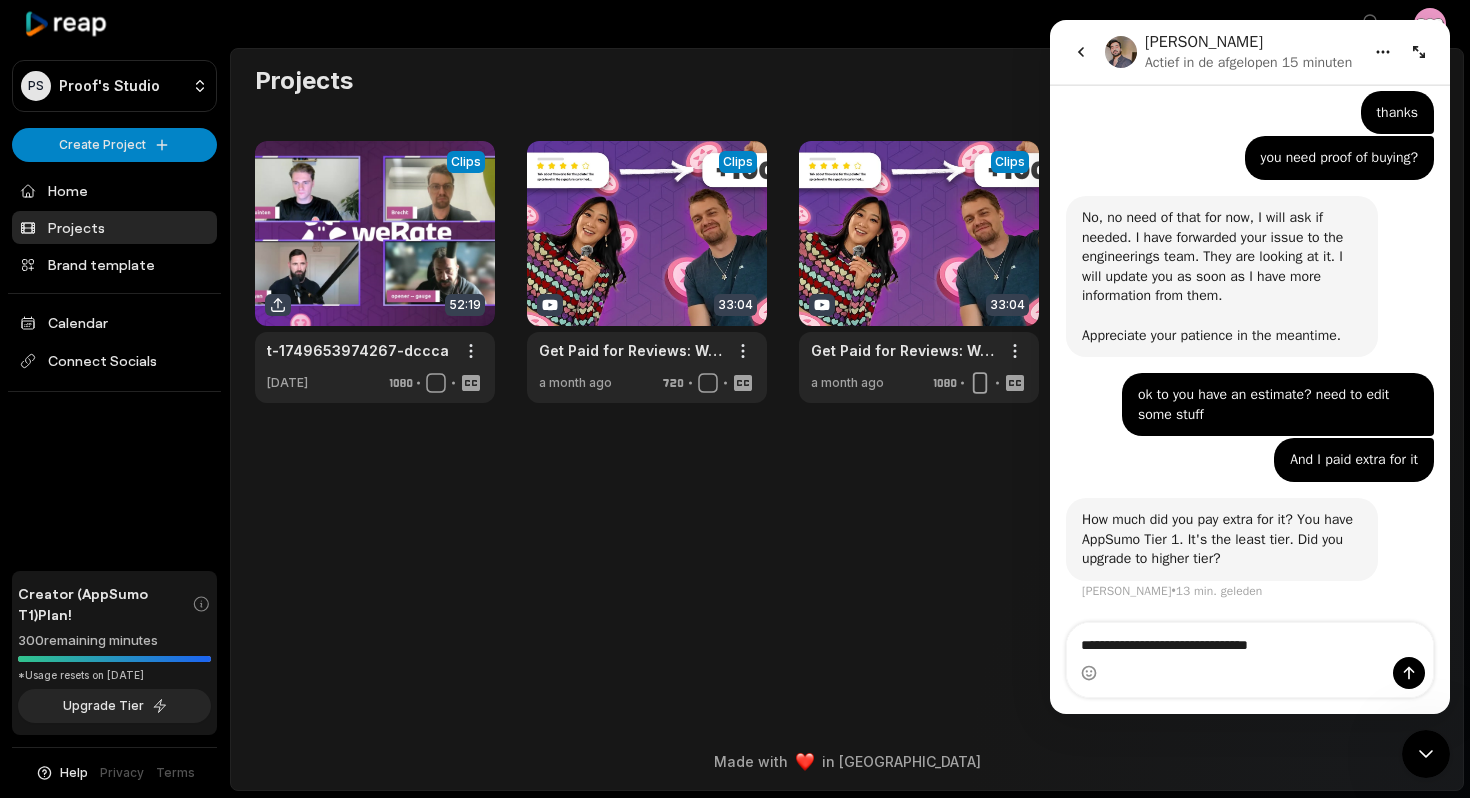 type on "**********" 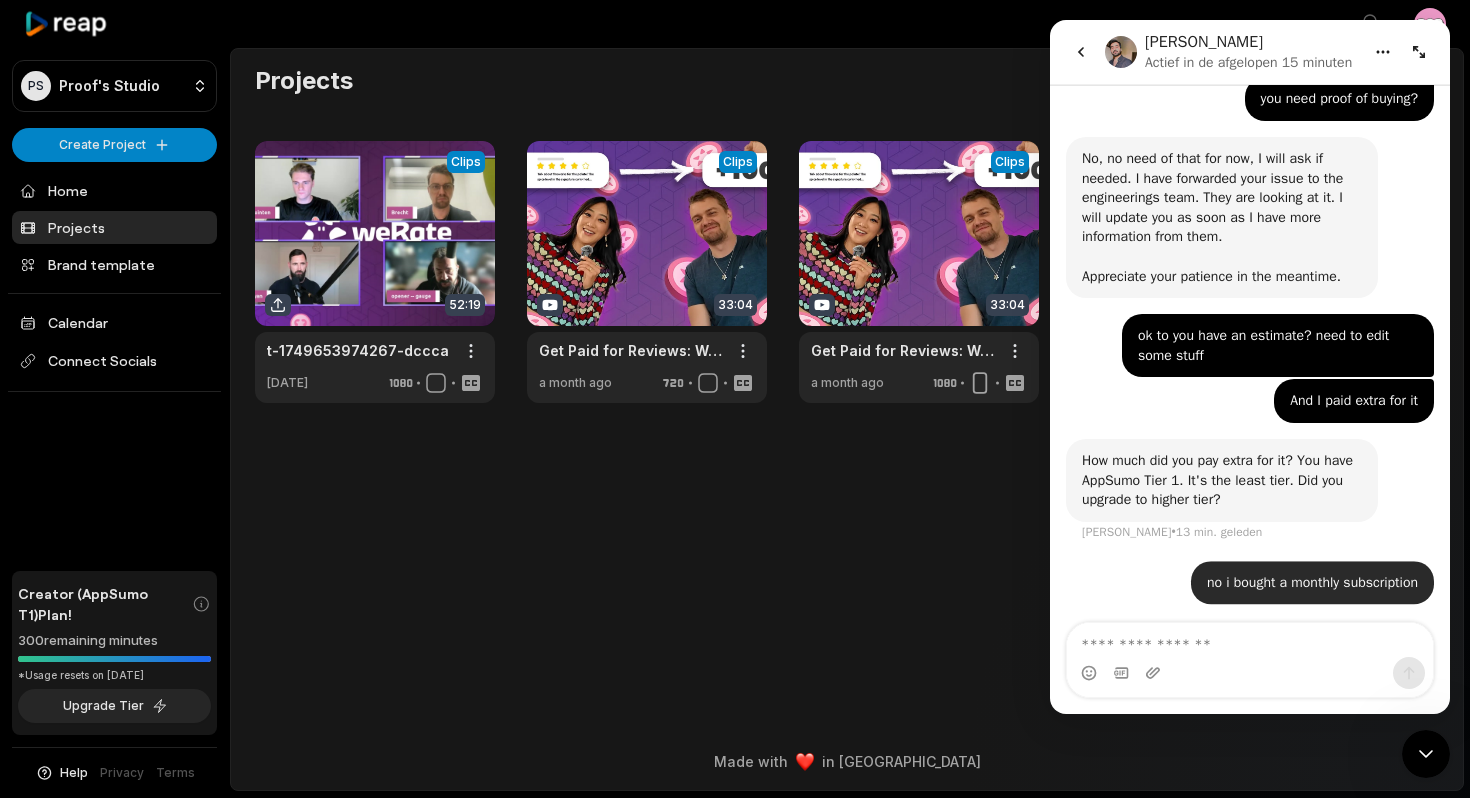 scroll, scrollTop: 891, scrollLeft: 0, axis: vertical 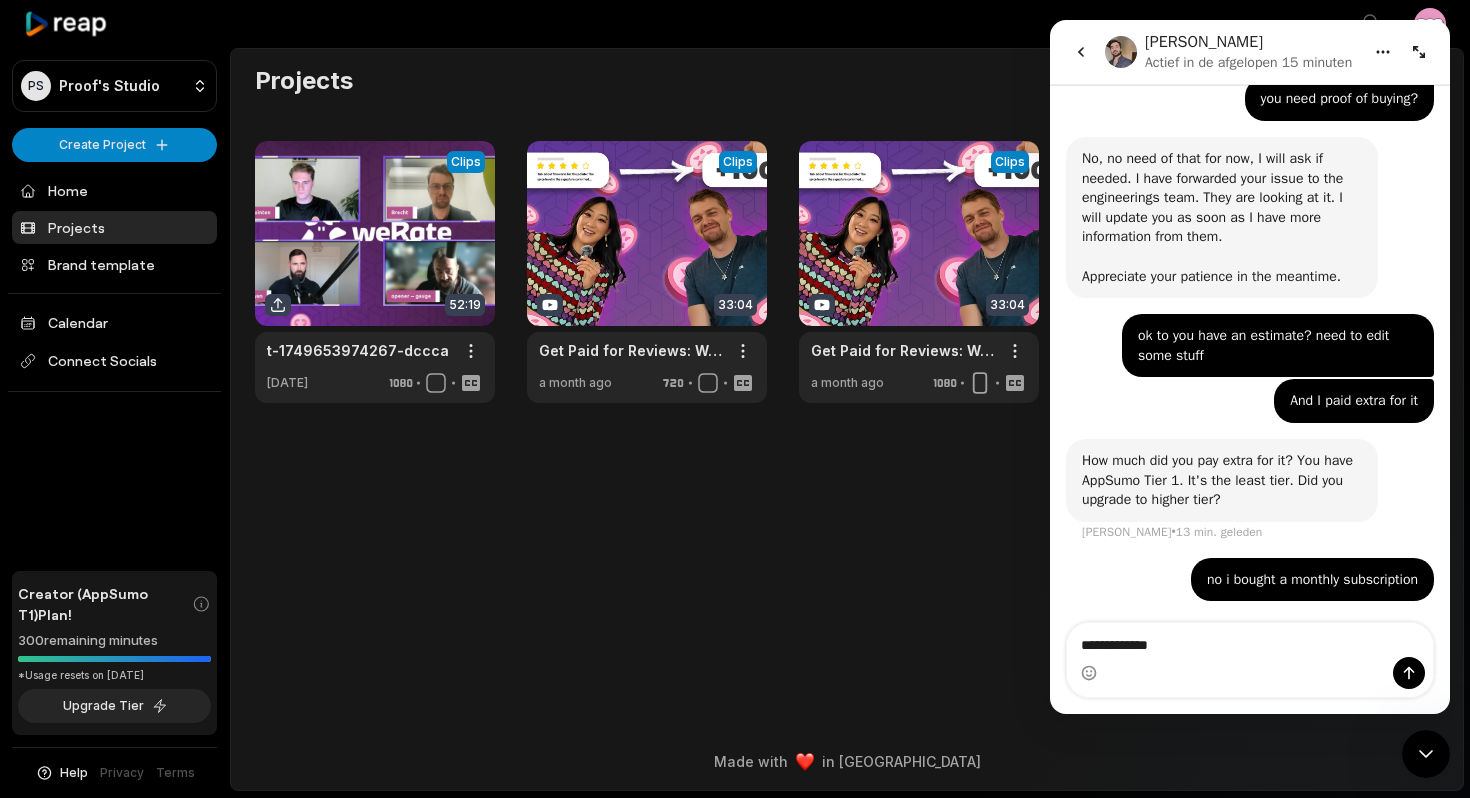 type on "**********" 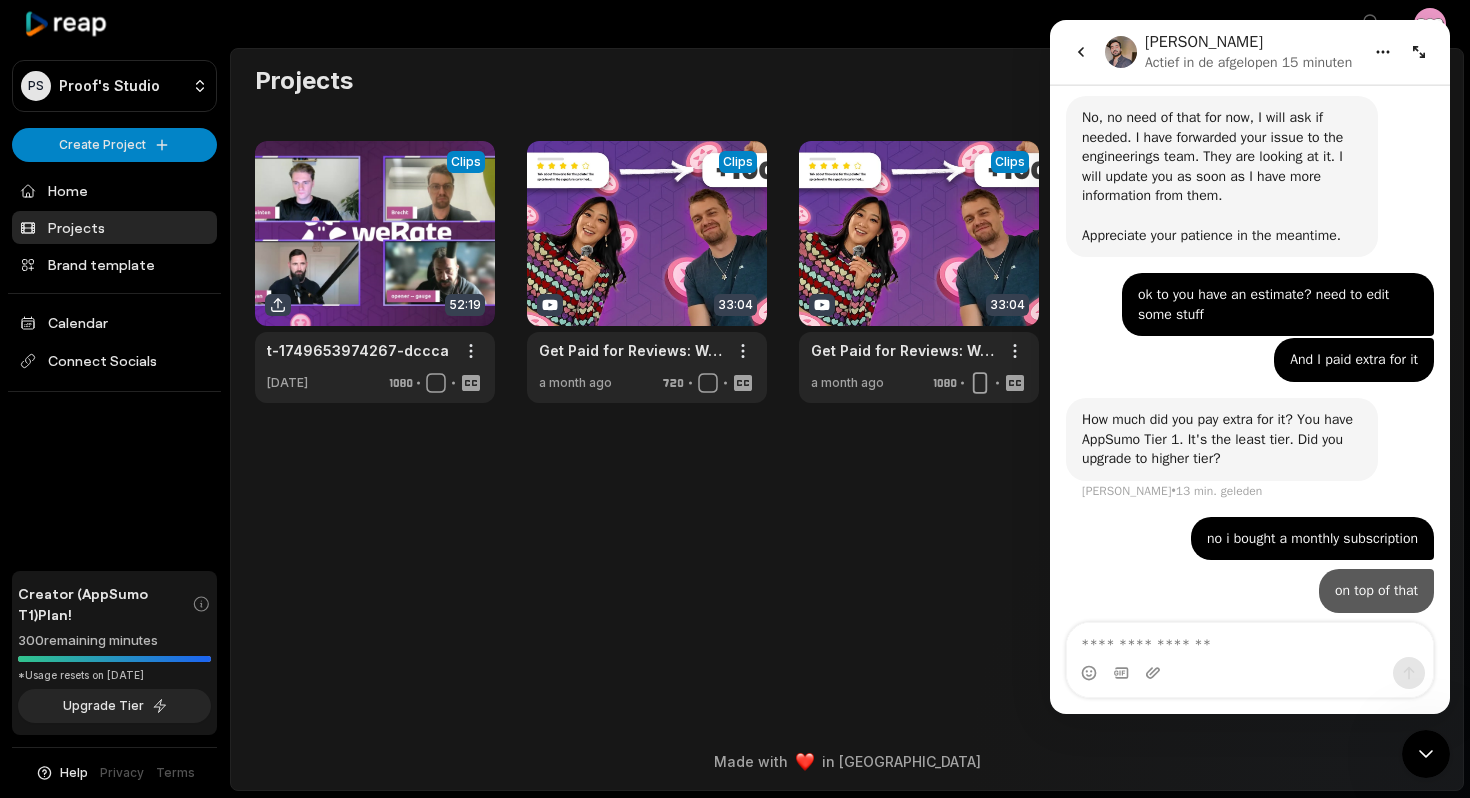 scroll, scrollTop: 937, scrollLeft: 0, axis: vertical 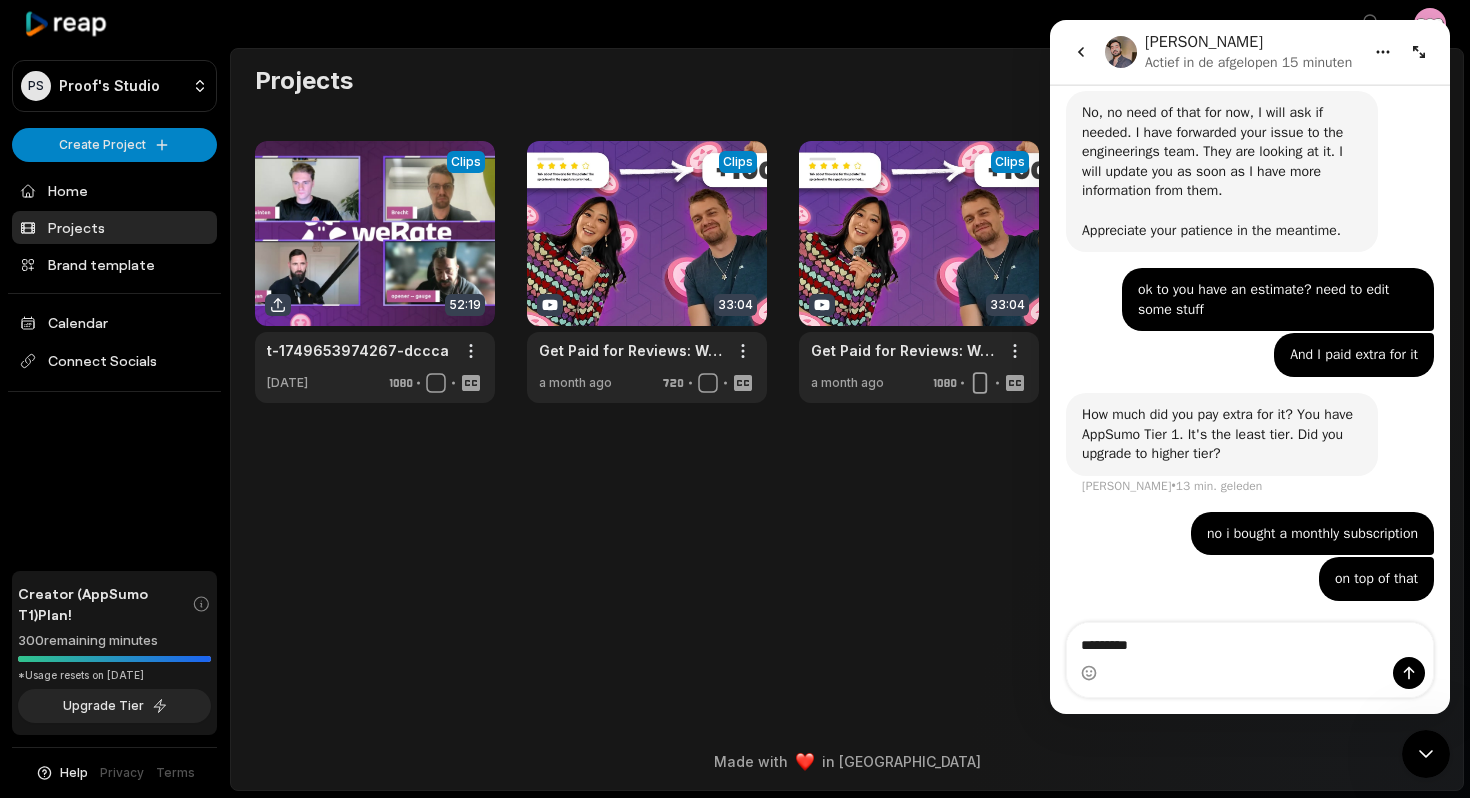 type on "**********" 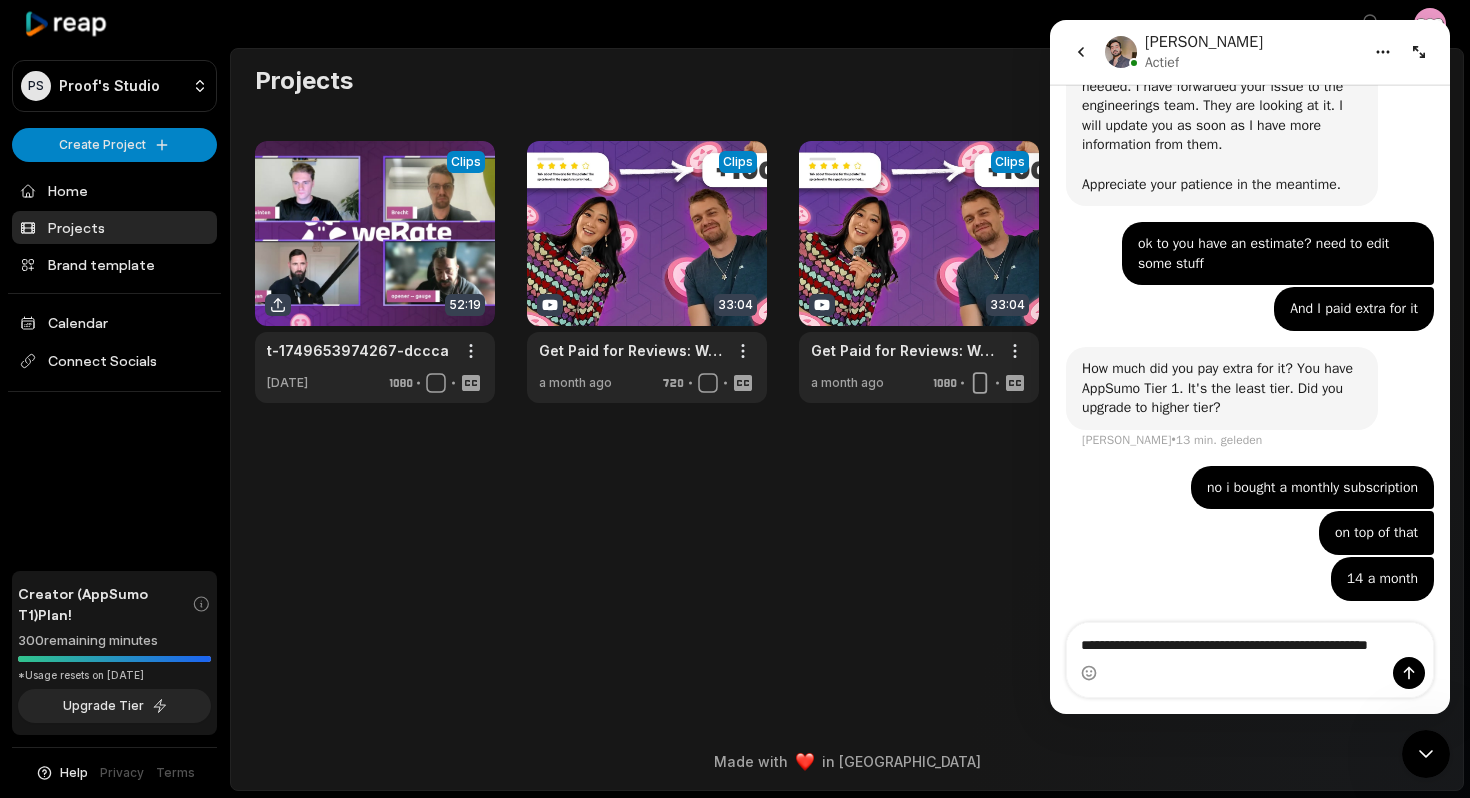 scroll, scrollTop: 998, scrollLeft: 0, axis: vertical 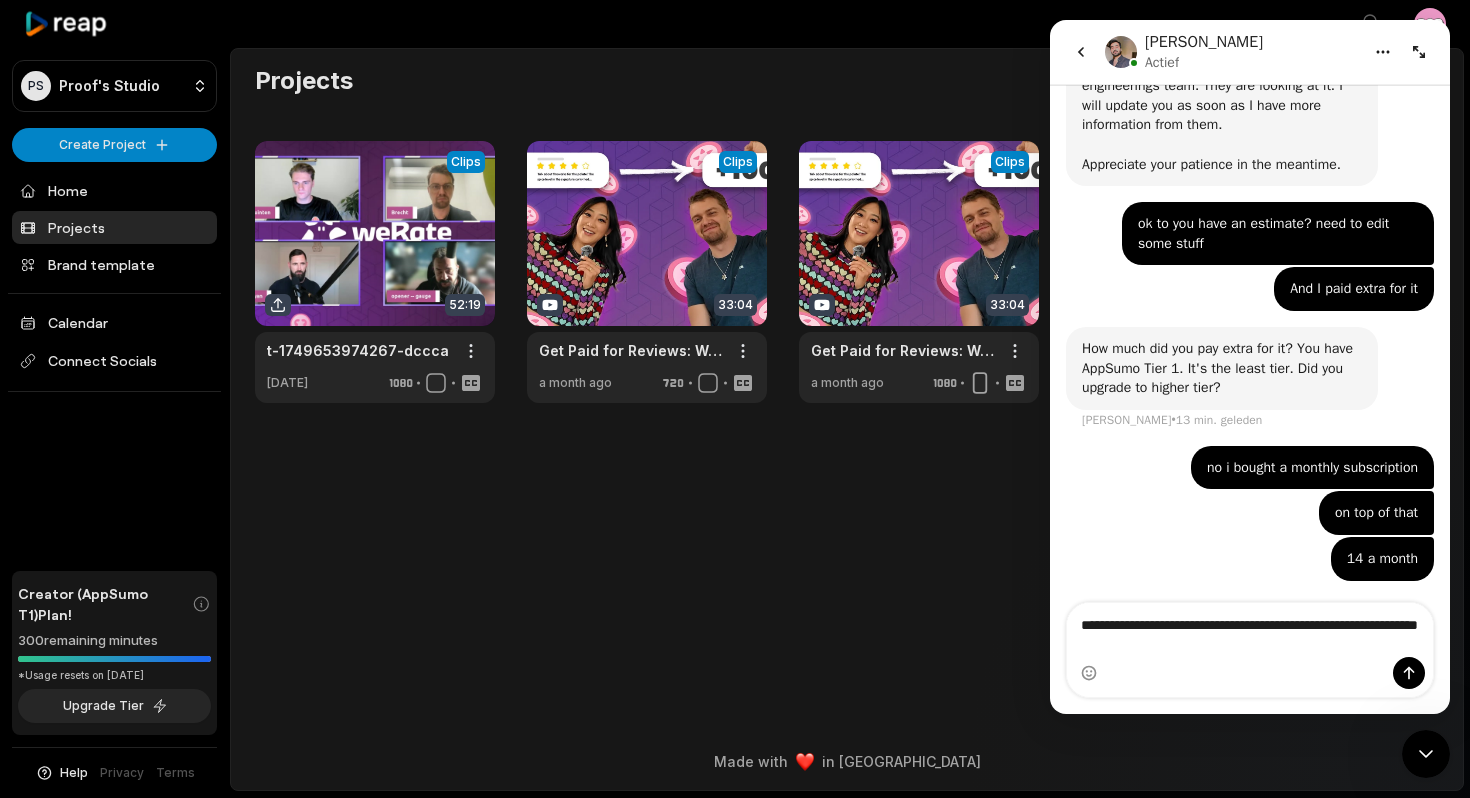 type on "**********" 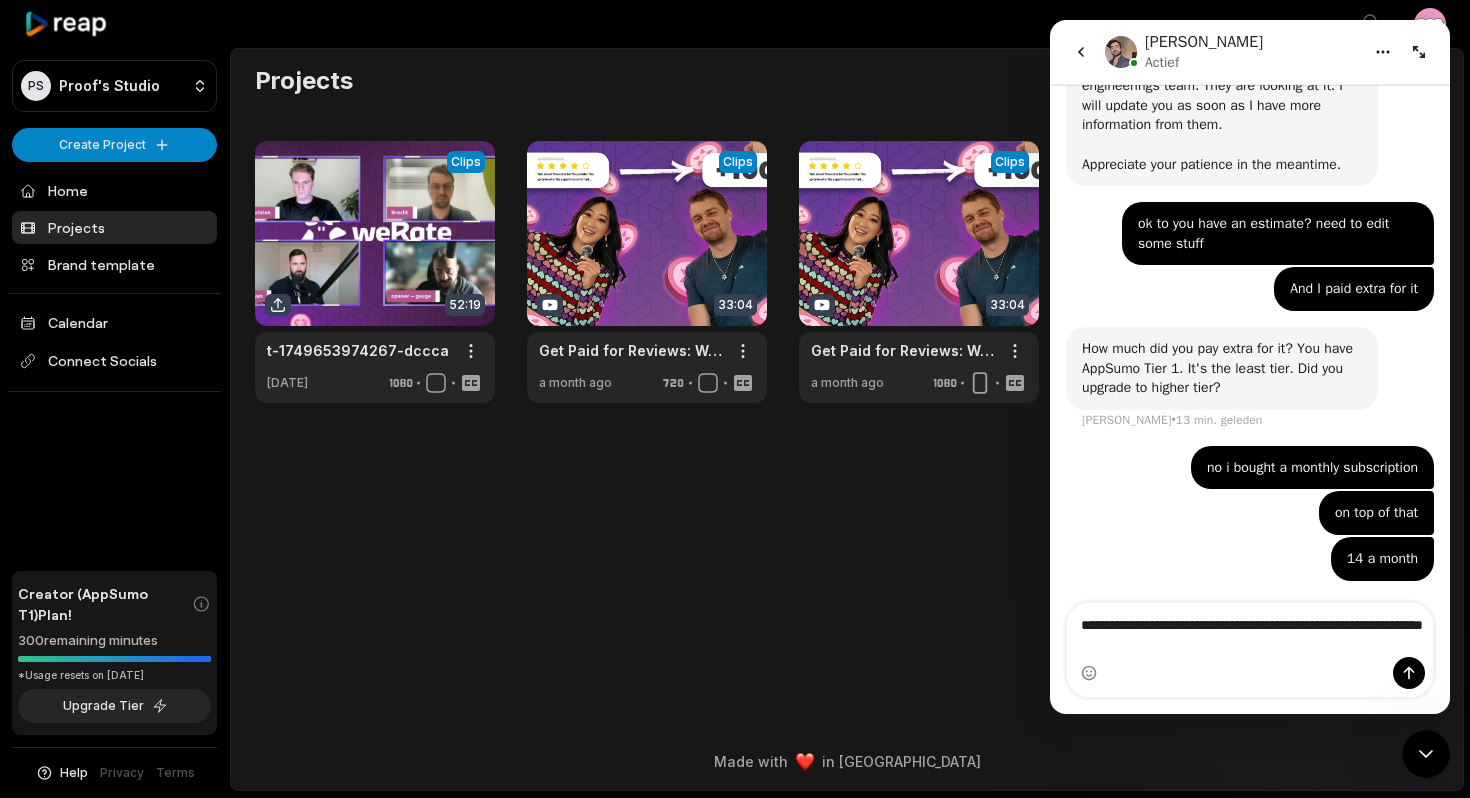 type 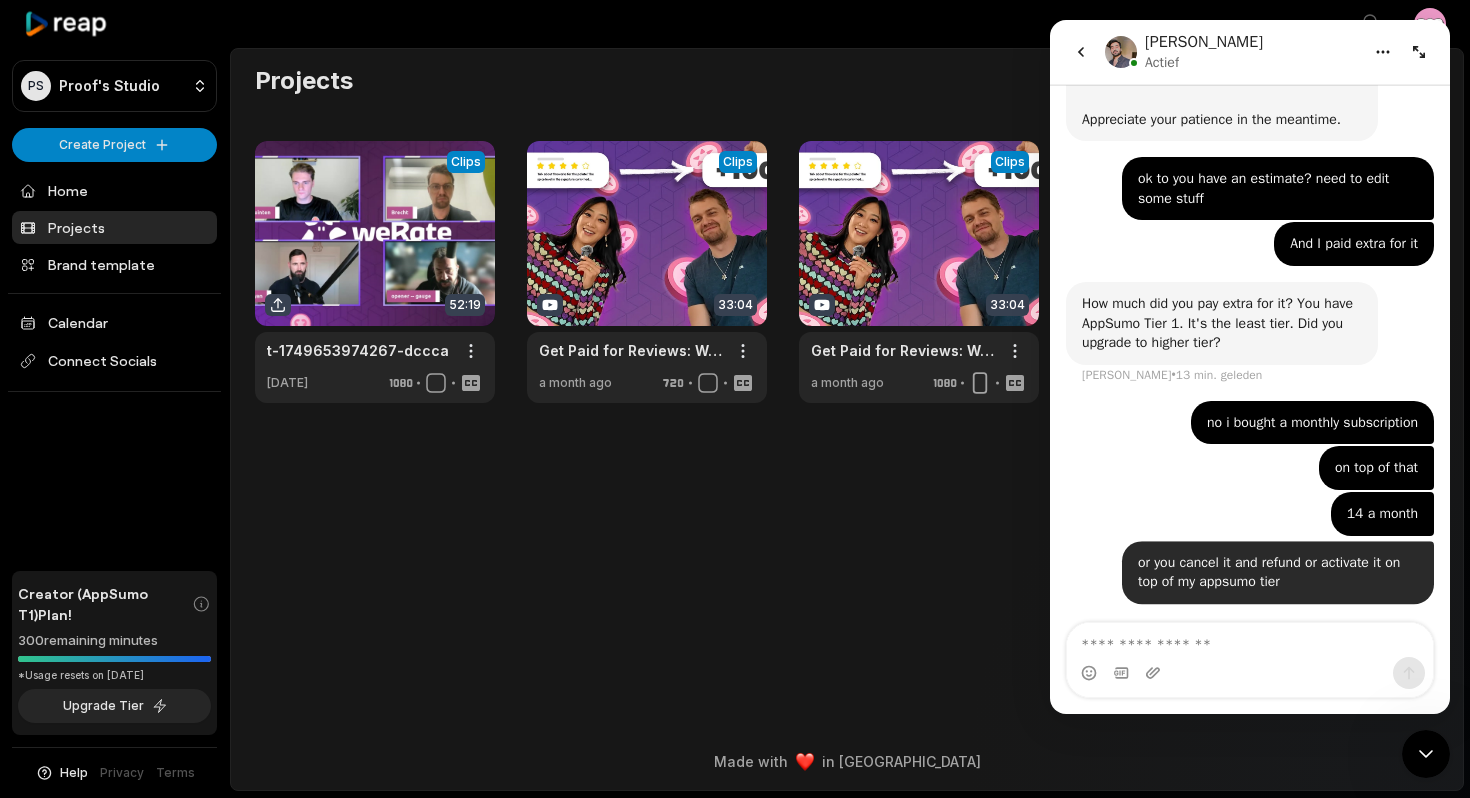 scroll, scrollTop: 1043, scrollLeft: 0, axis: vertical 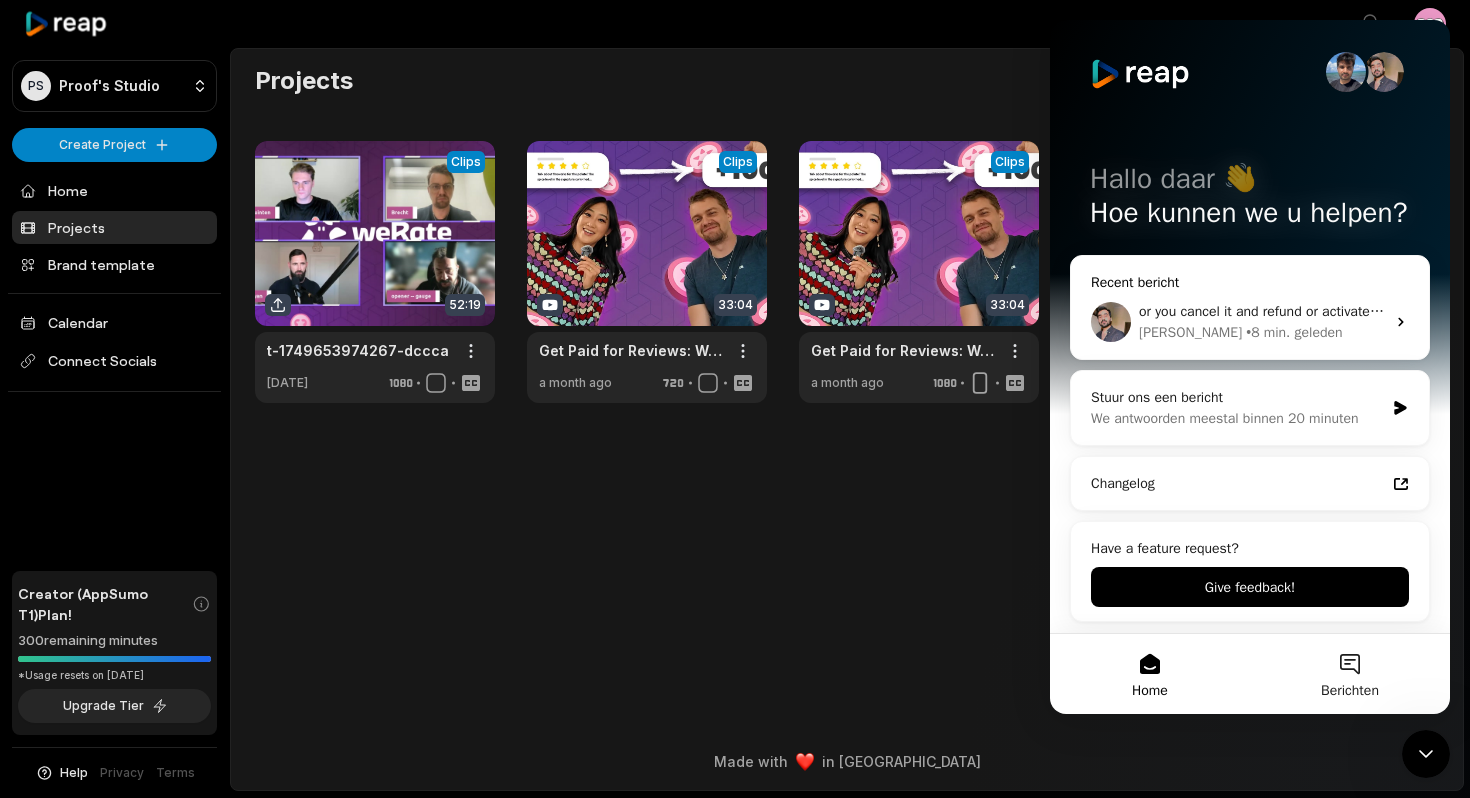 click on "or you cancel it and refund or activate it on top of my appsumo tier" at bounding box center (1343, 311) 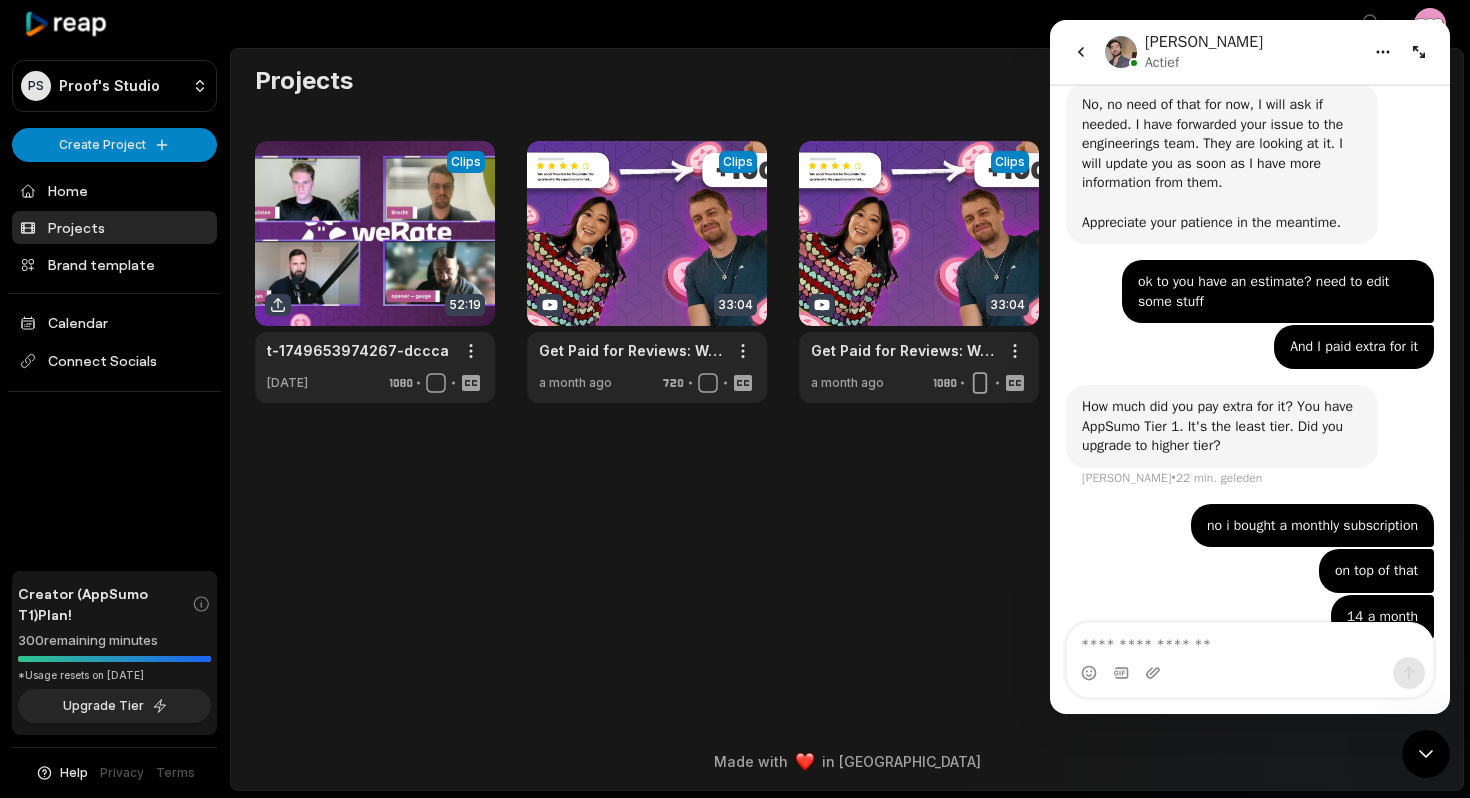 scroll, scrollTop: 1043, scrollLeft: 0, axis: vertical 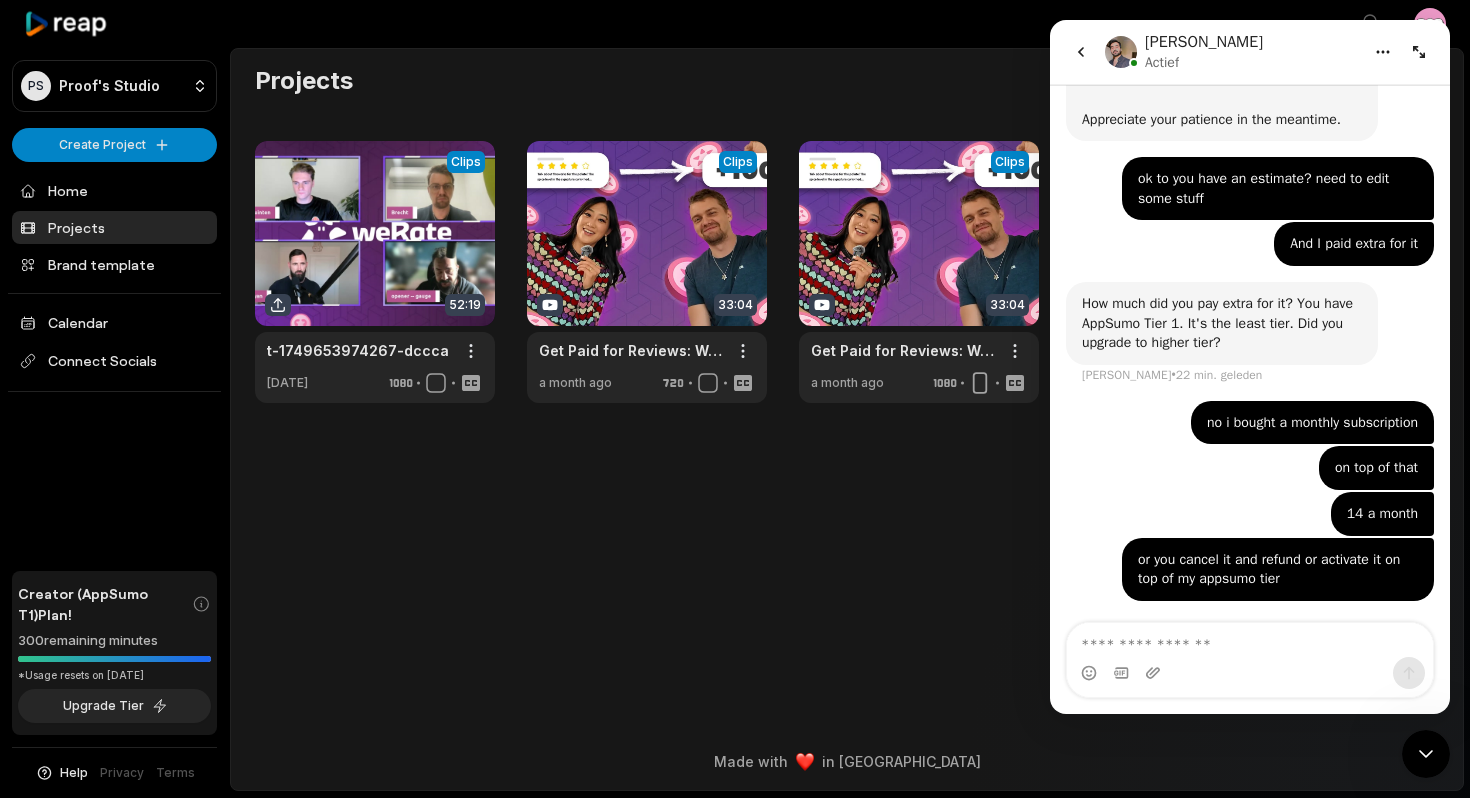 click at bounding box center [1250, 640] 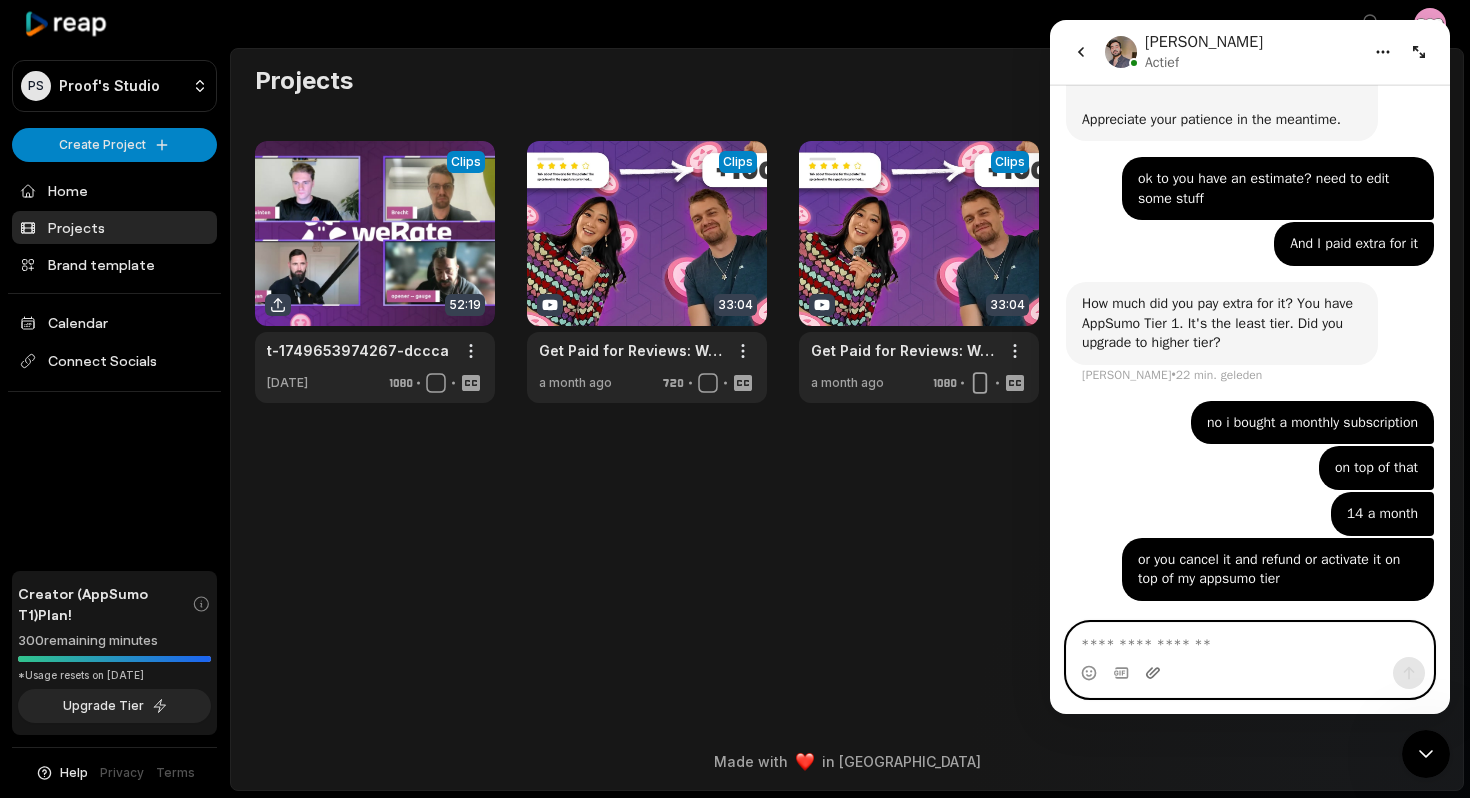 click 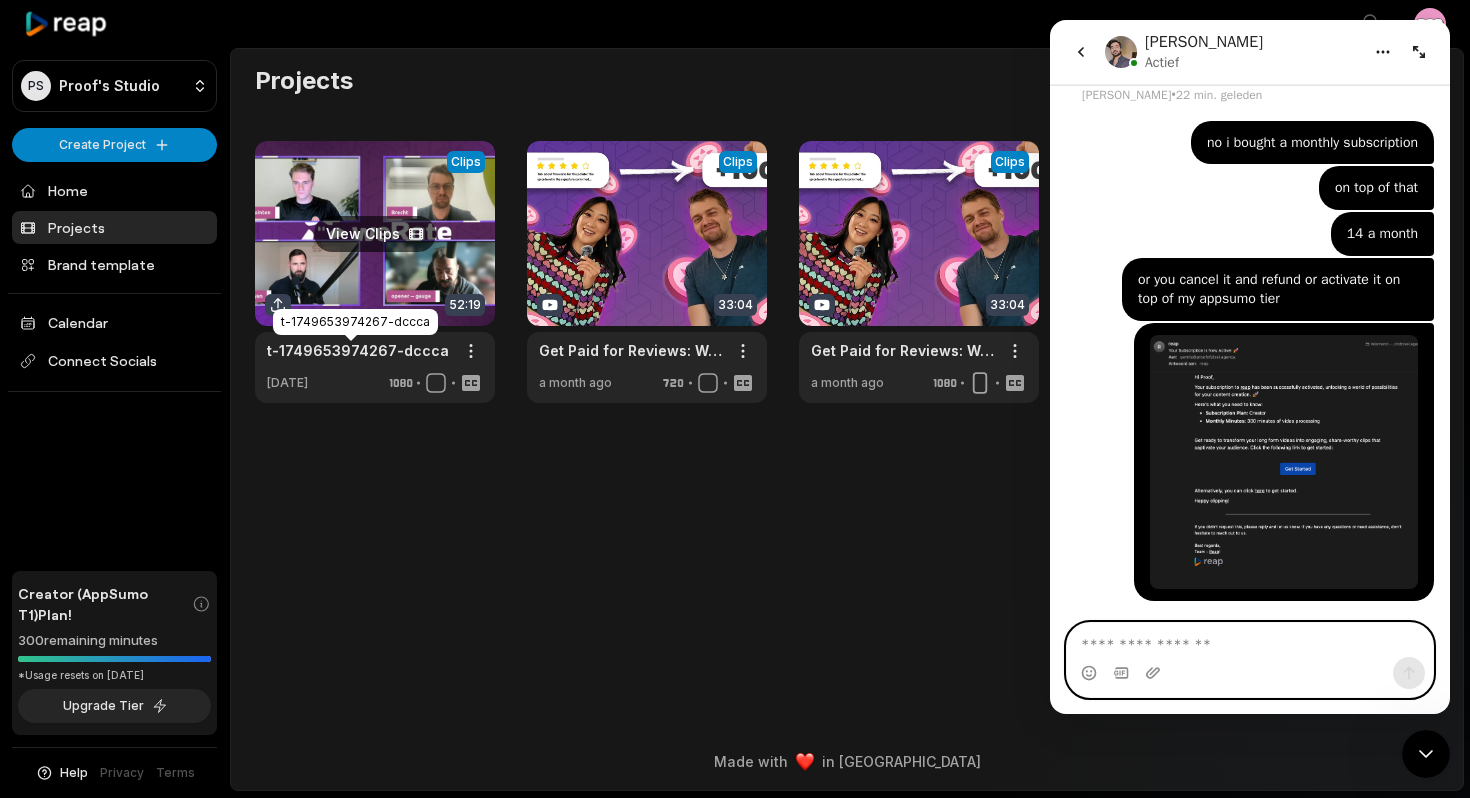 scroll, scrollTop: 1323, scrollLeft: 0, axis: vertical 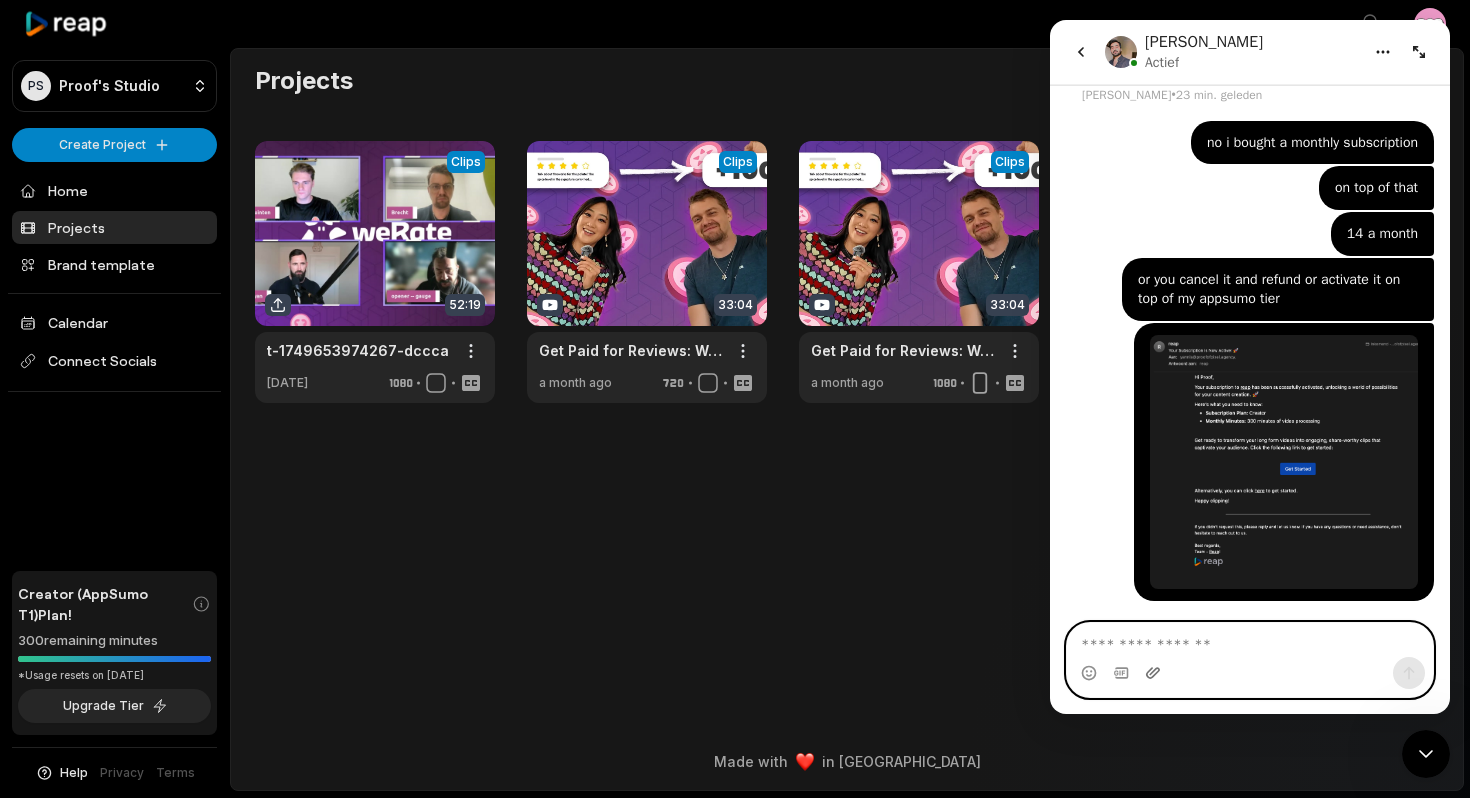 click 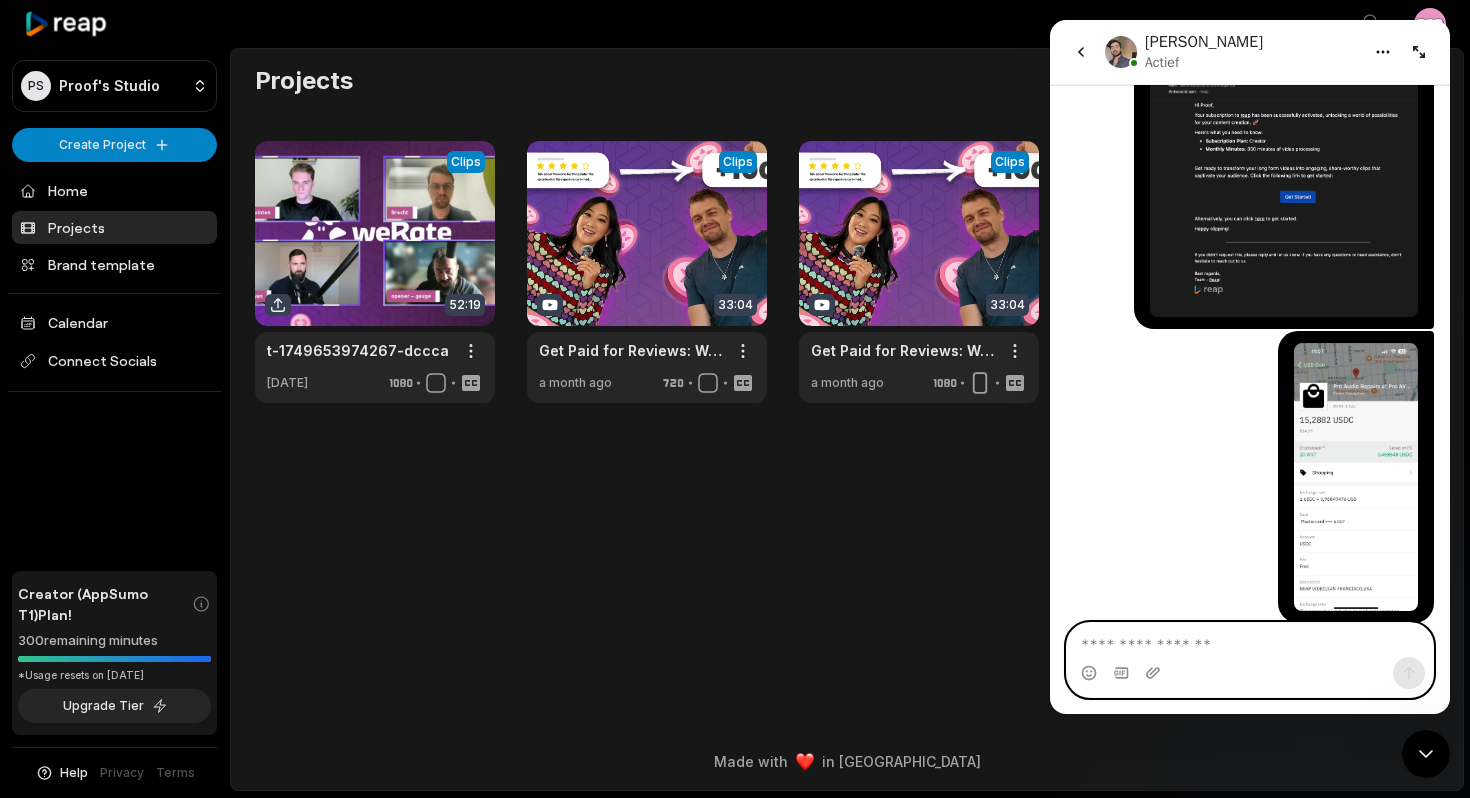 scroll, scrollTop: 1617, scrollLeft: 0, axis: vertical 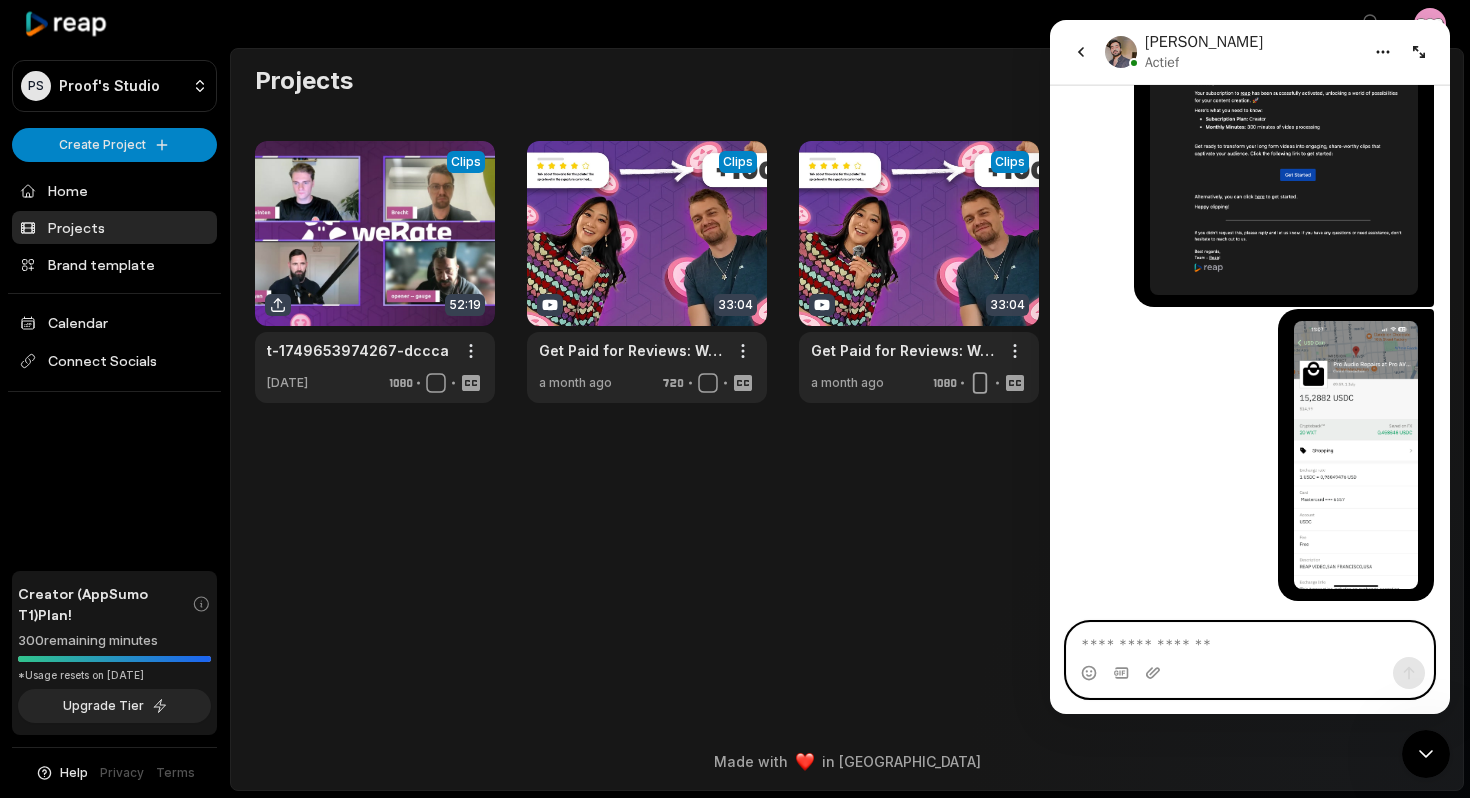 click at bounding box center [1250, 640] 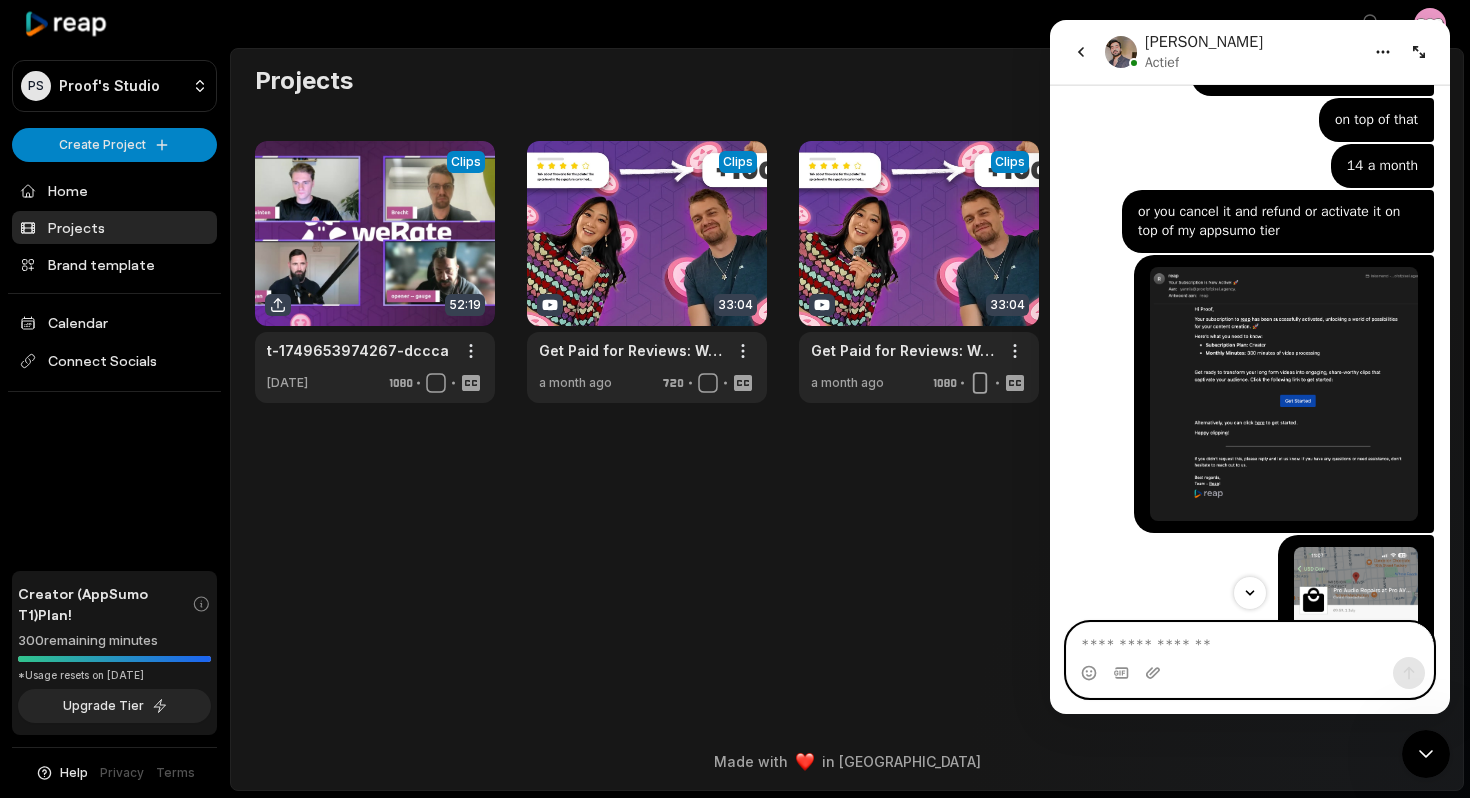 scroll, scrollTop: 1617, scrollLeft: 0, axis: vertical 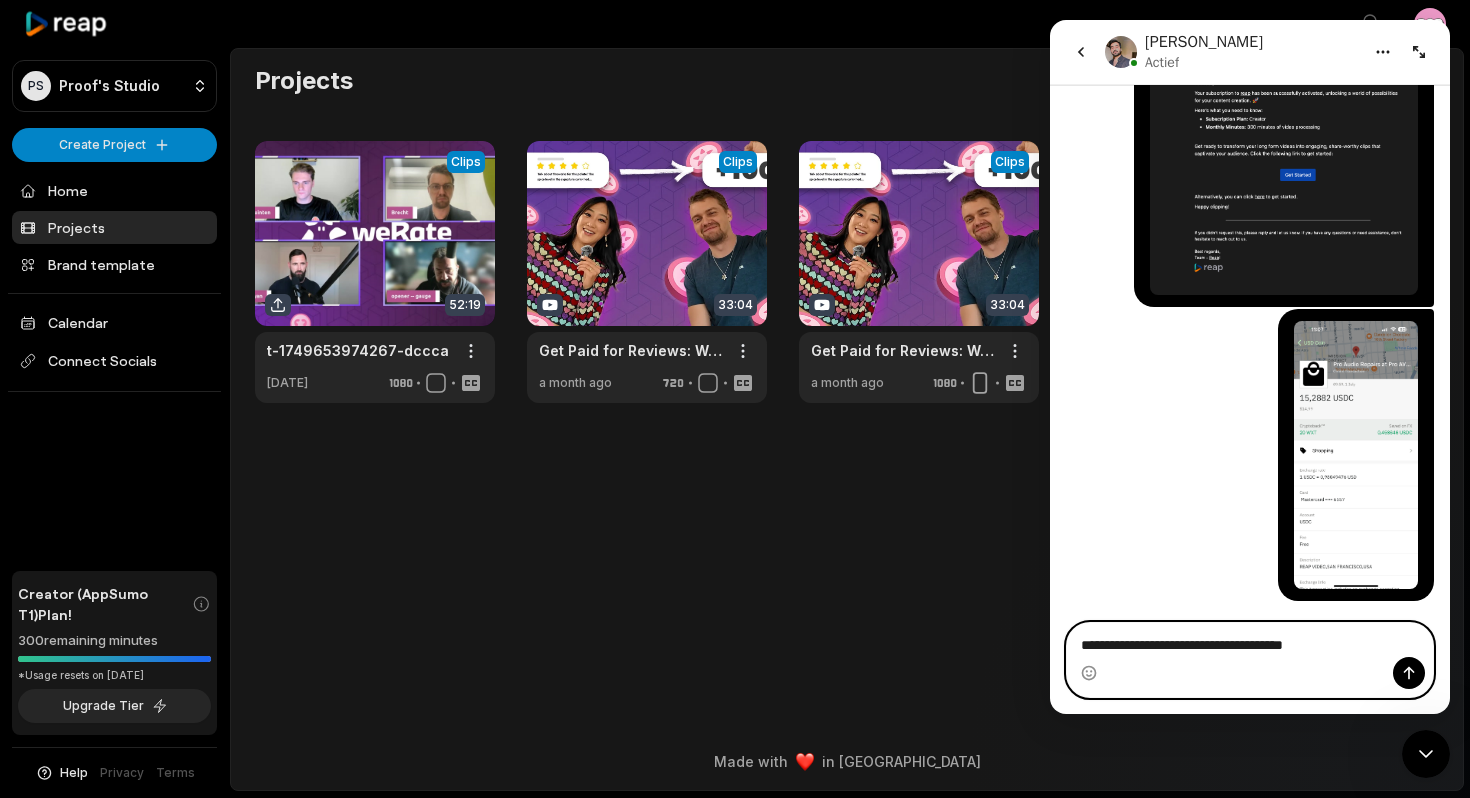 type on "**********" 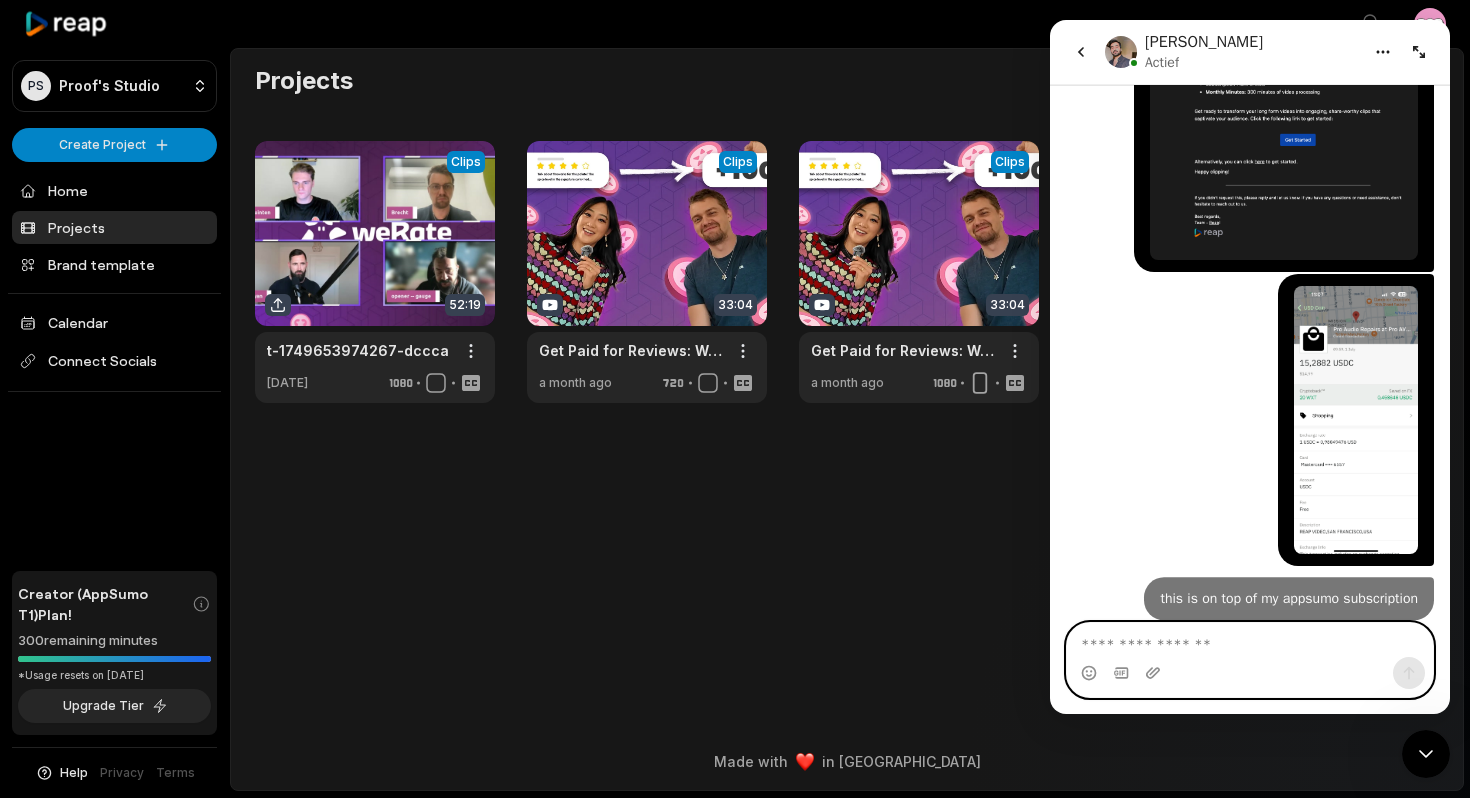 scroll, scrollTop: 1663, scrollLeft: 0, axis: vertical 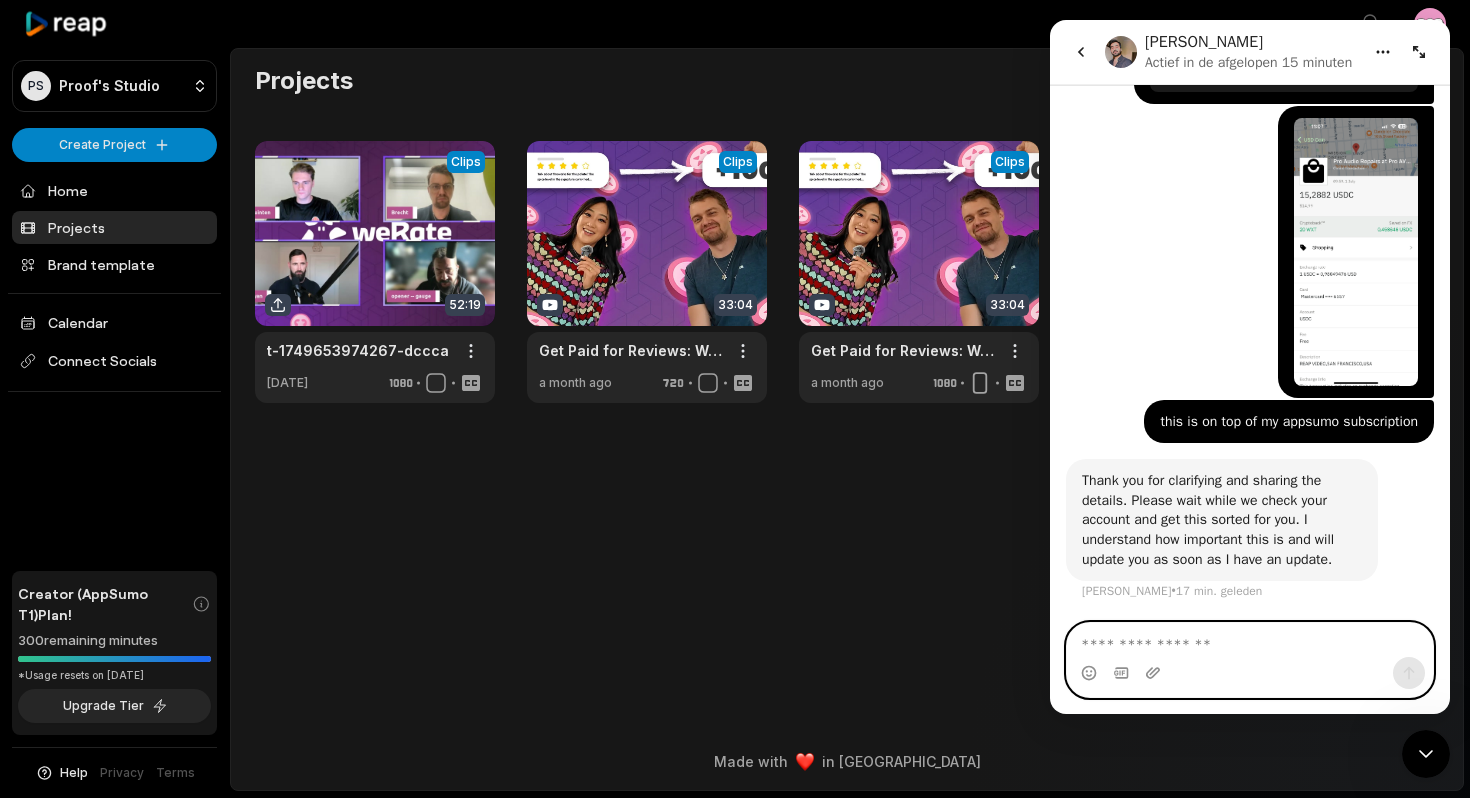 click at bounding box center [1250, 640] 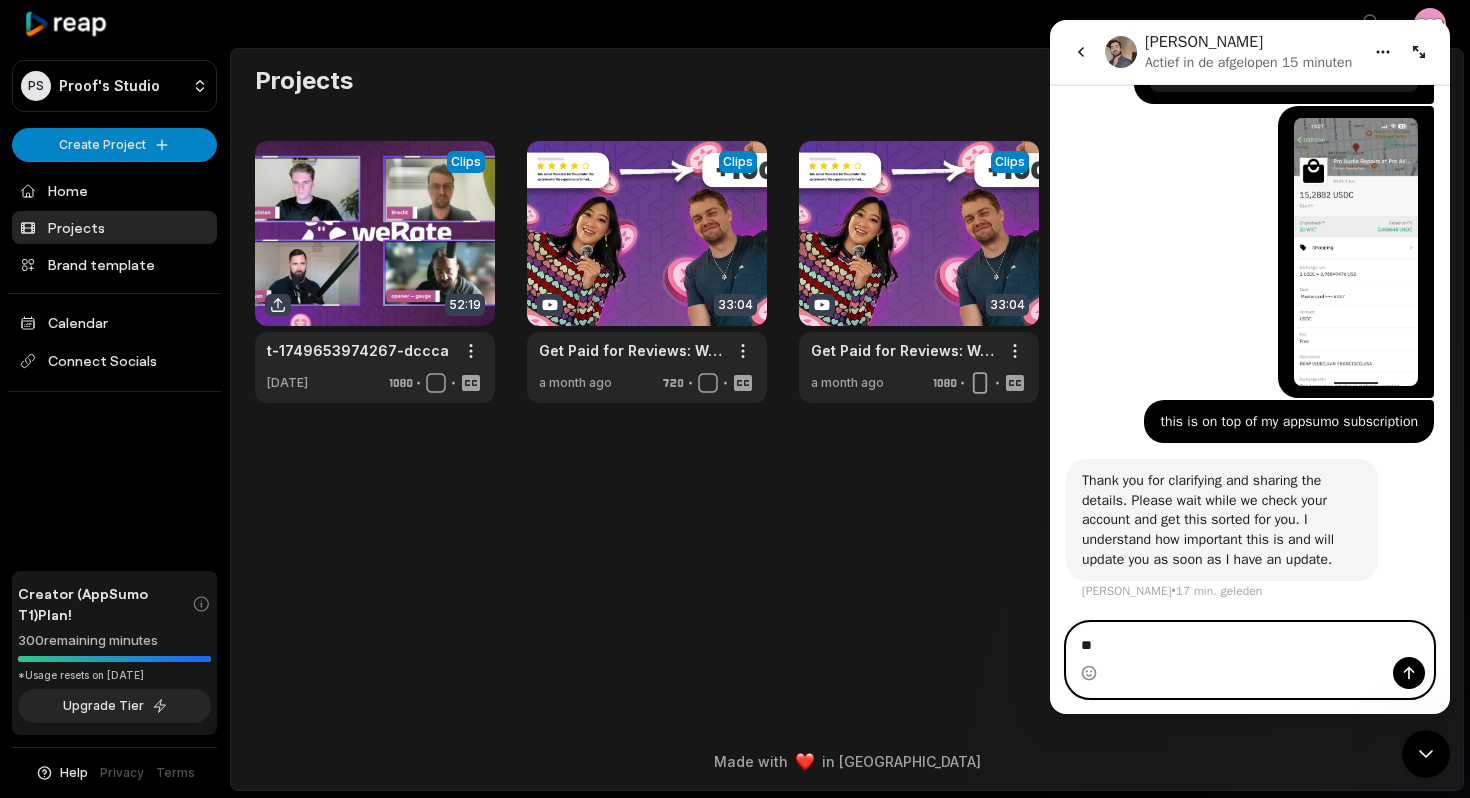 type on "**" 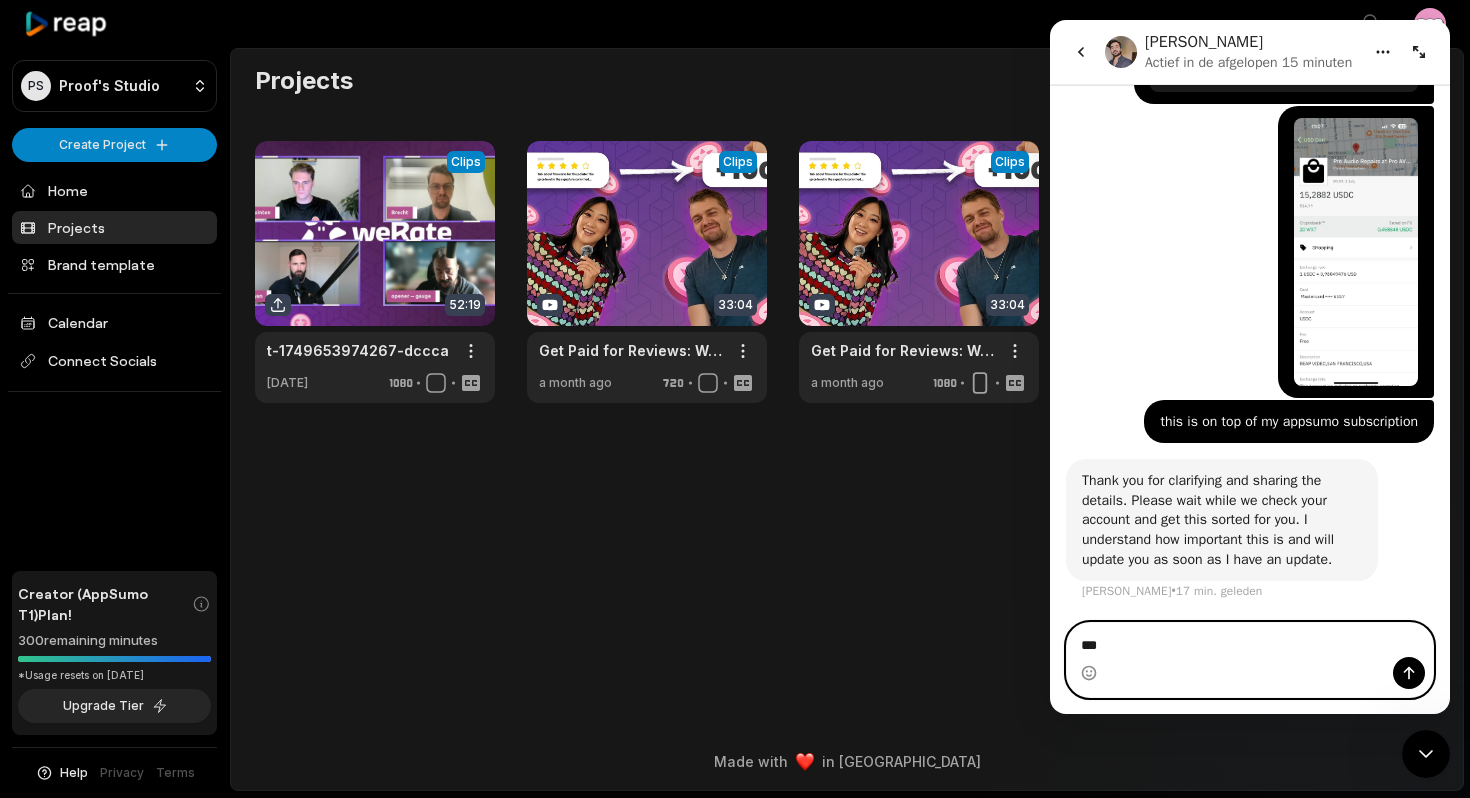 type 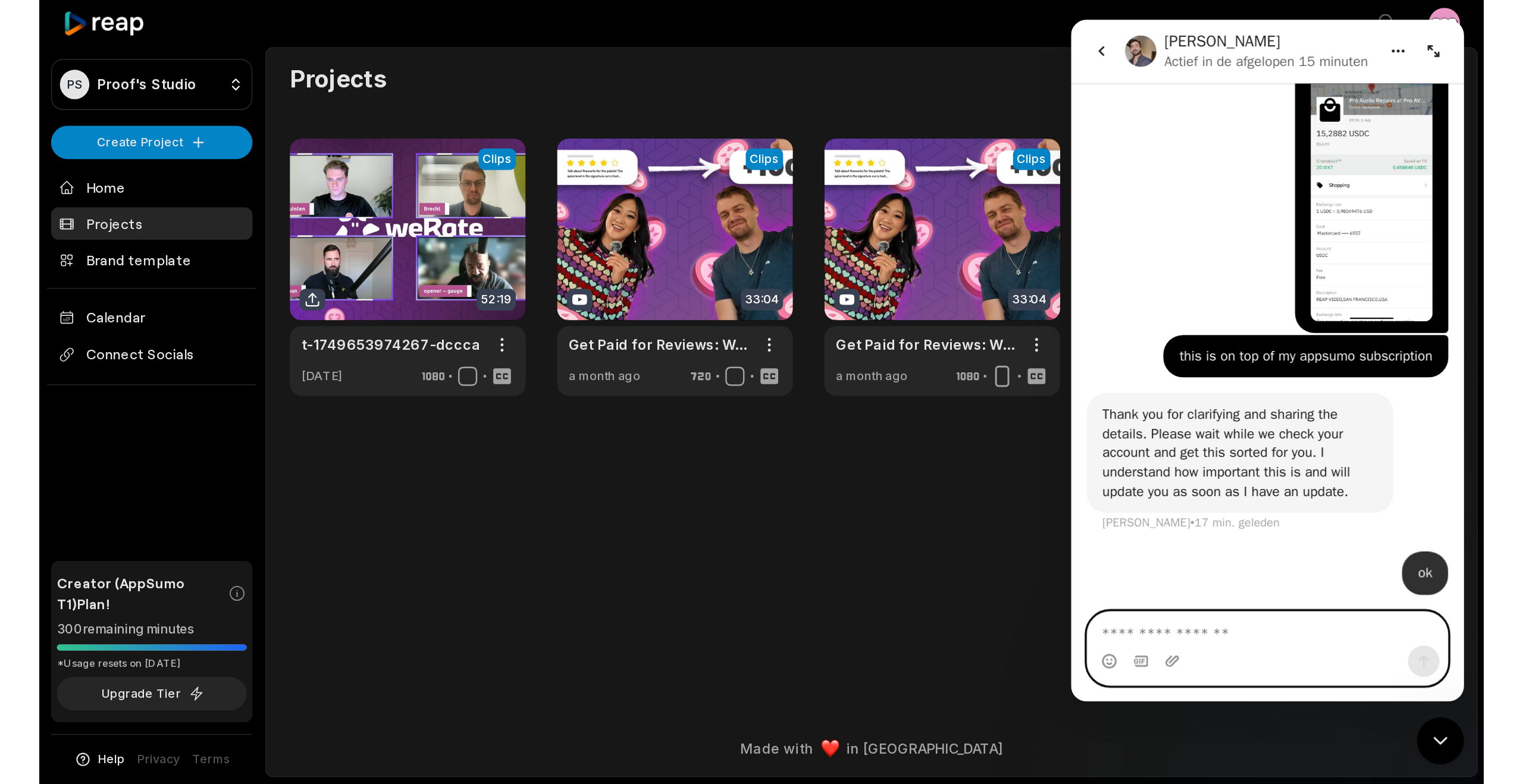 scroll, scrollTop: 1109, scrollLeft: 0, axis: vertical 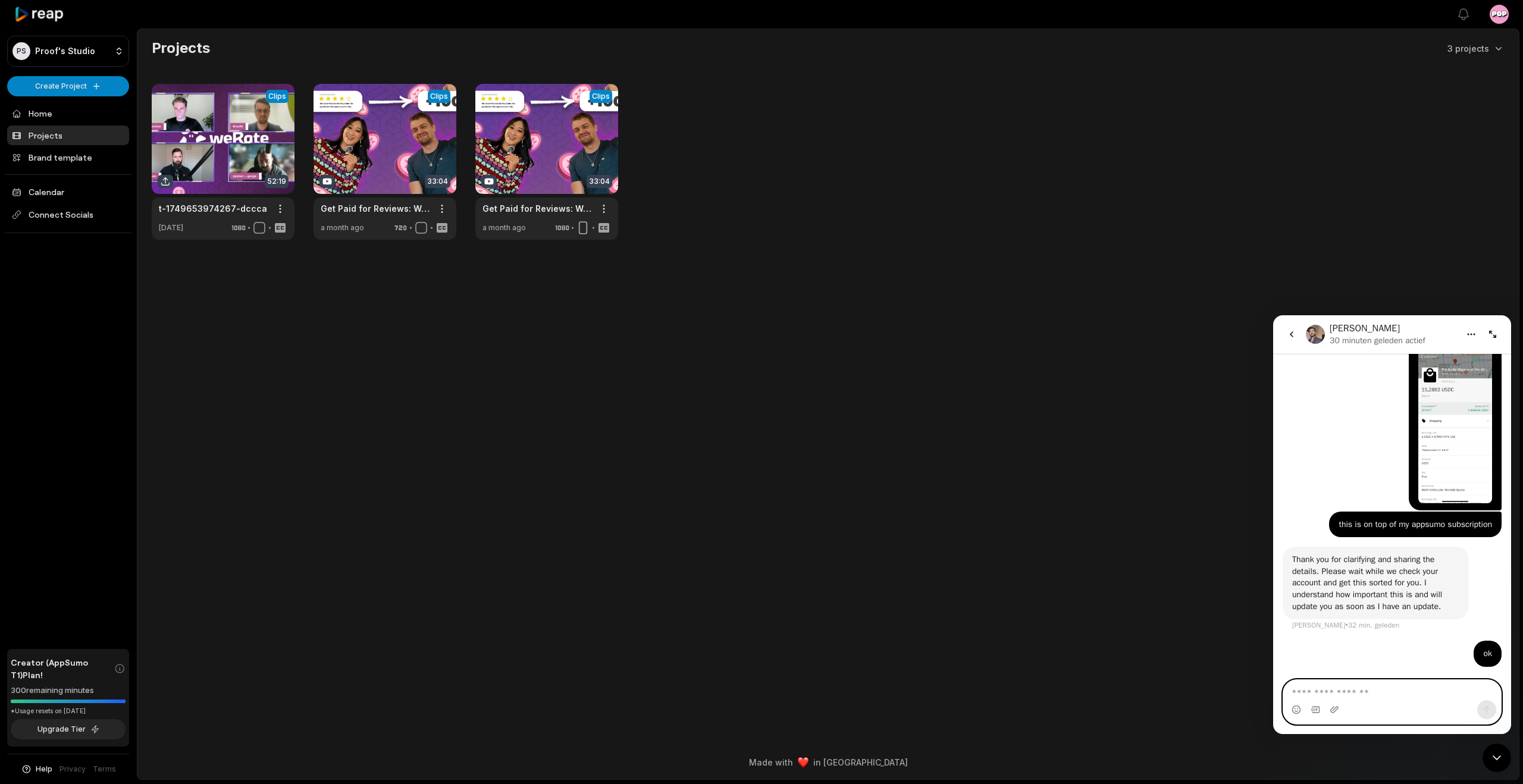 drag, startPoint x: 1403, startPoint y: 689, endPoint x: 1382, endPoint y: 691, distance: 21.095023 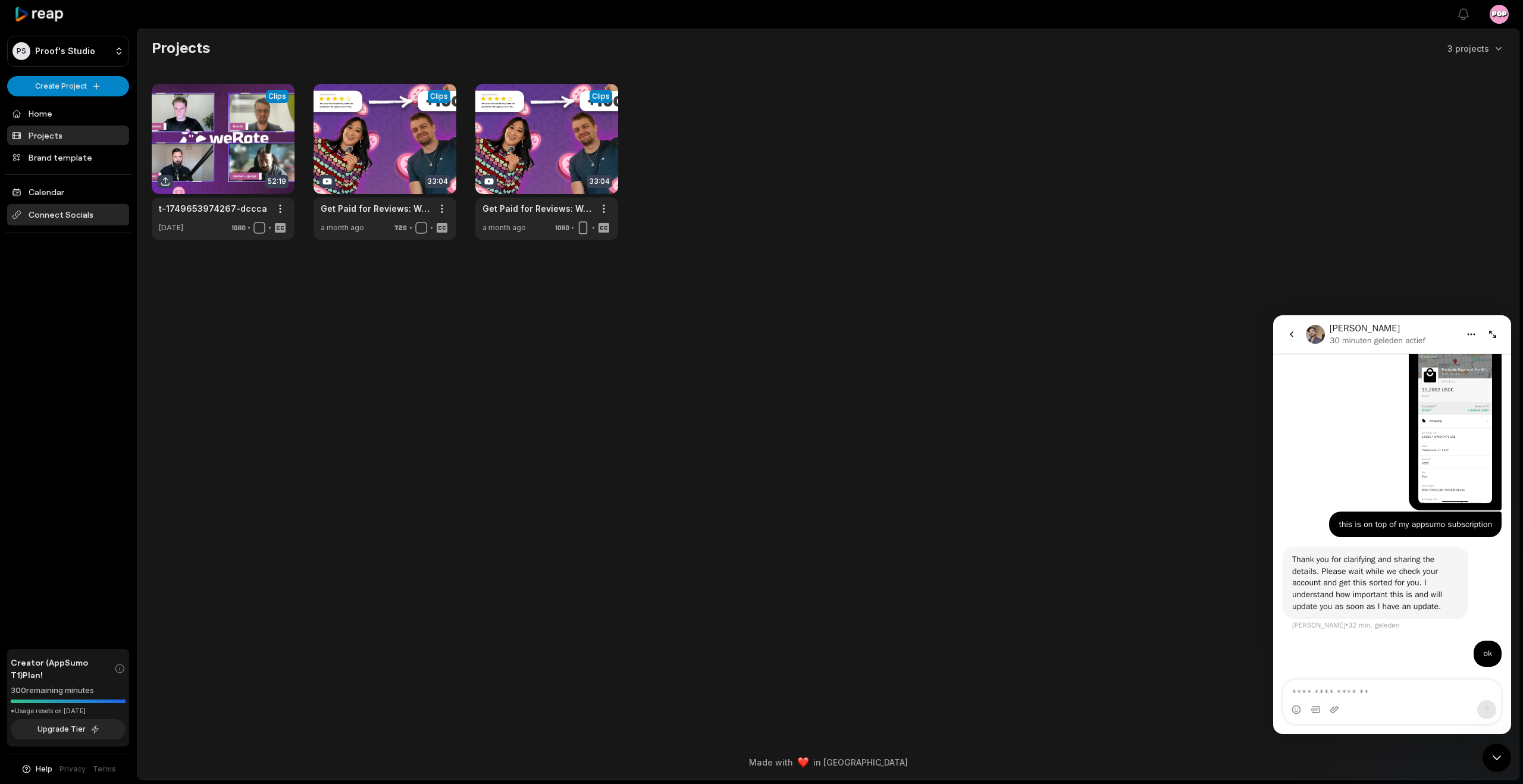 click on "Connect Socials" at bounding box center [68, 215] 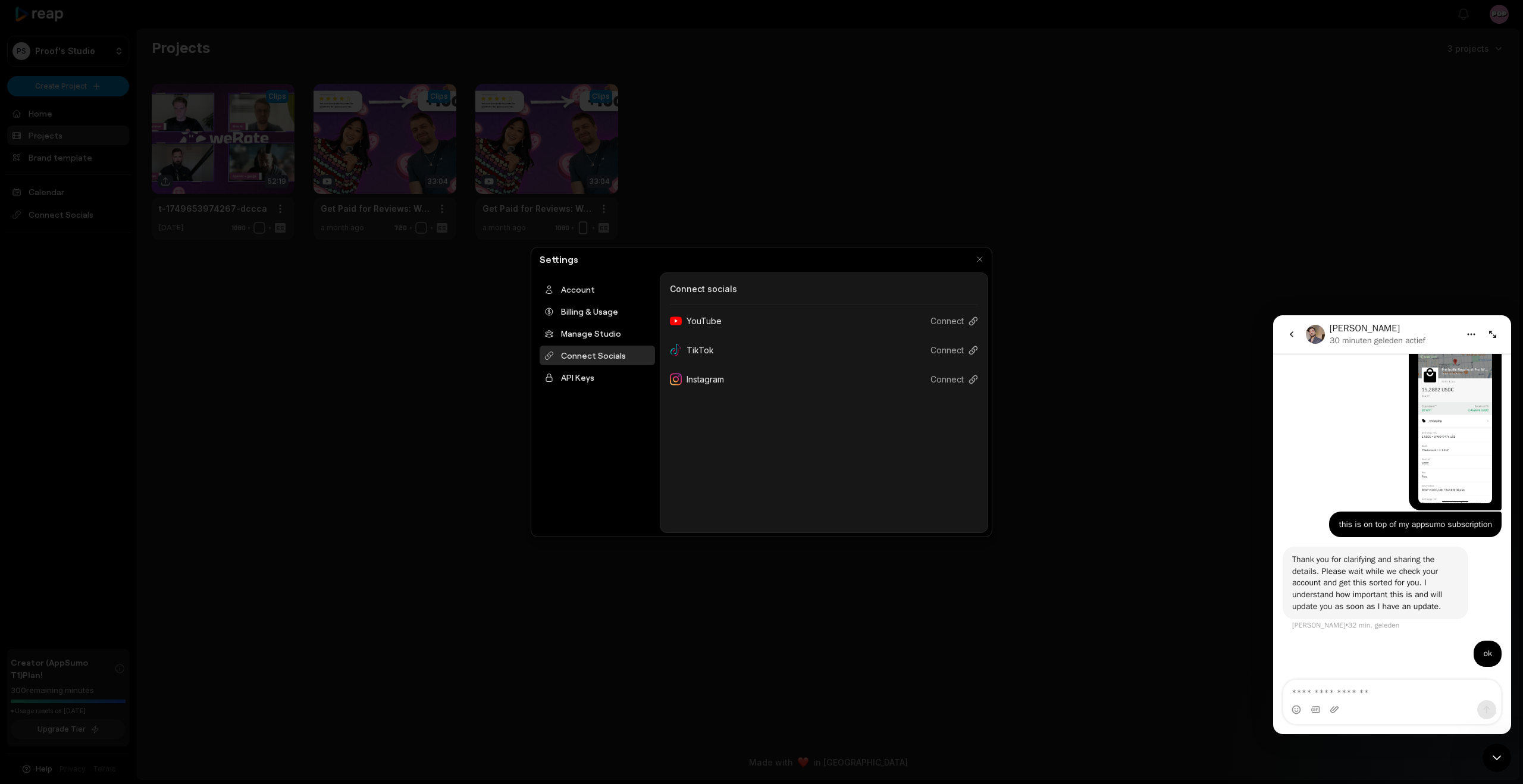 click at bounding box center [762, 392] 